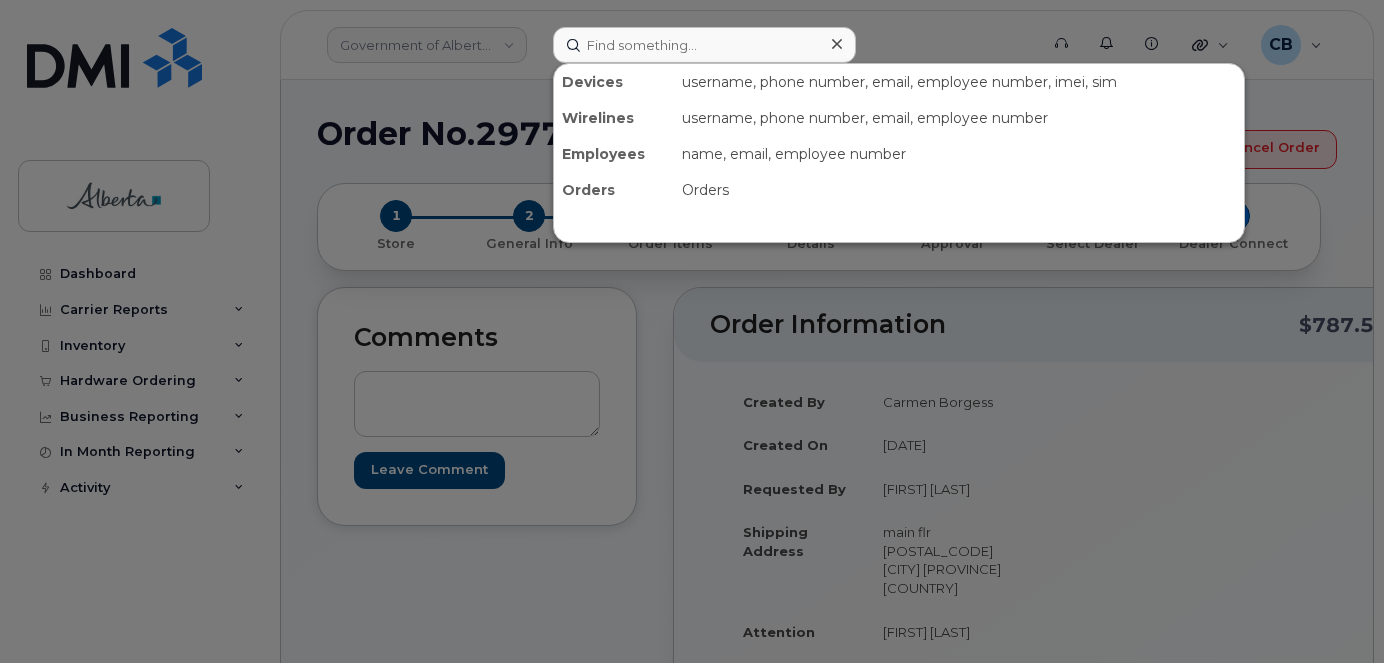 click at bounding box center [704, 45] 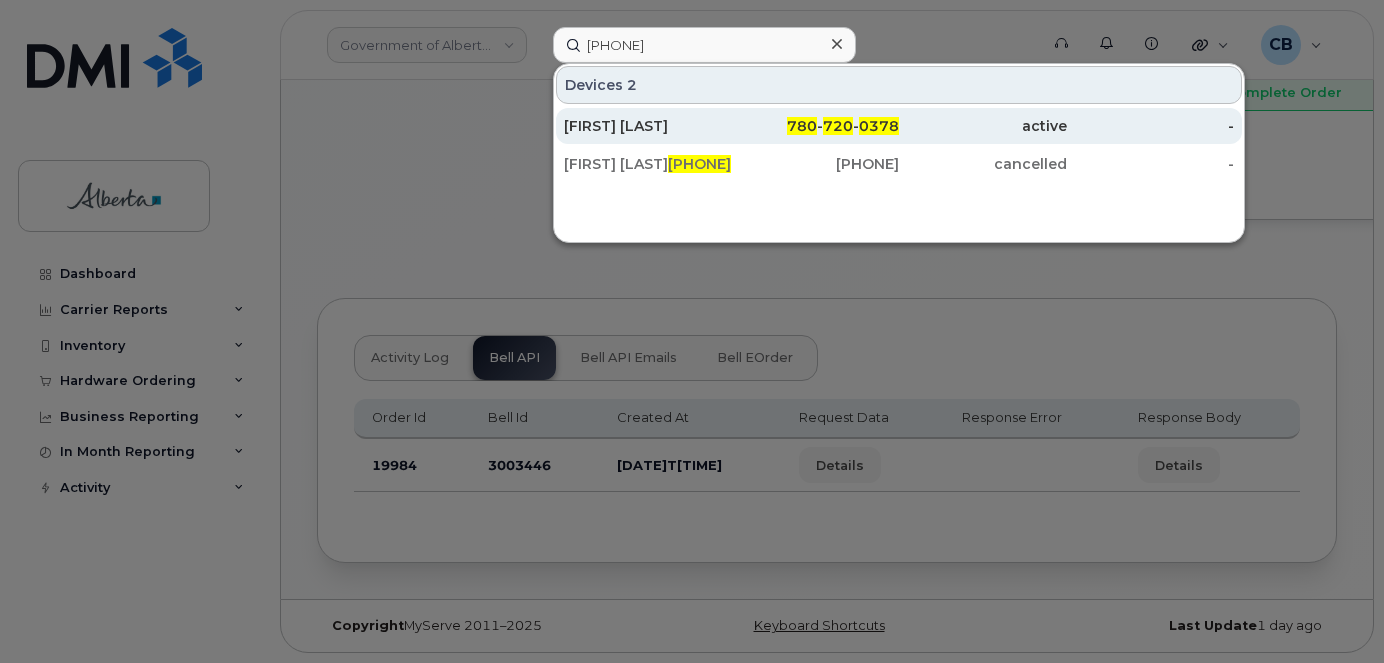 type on "7807200378" 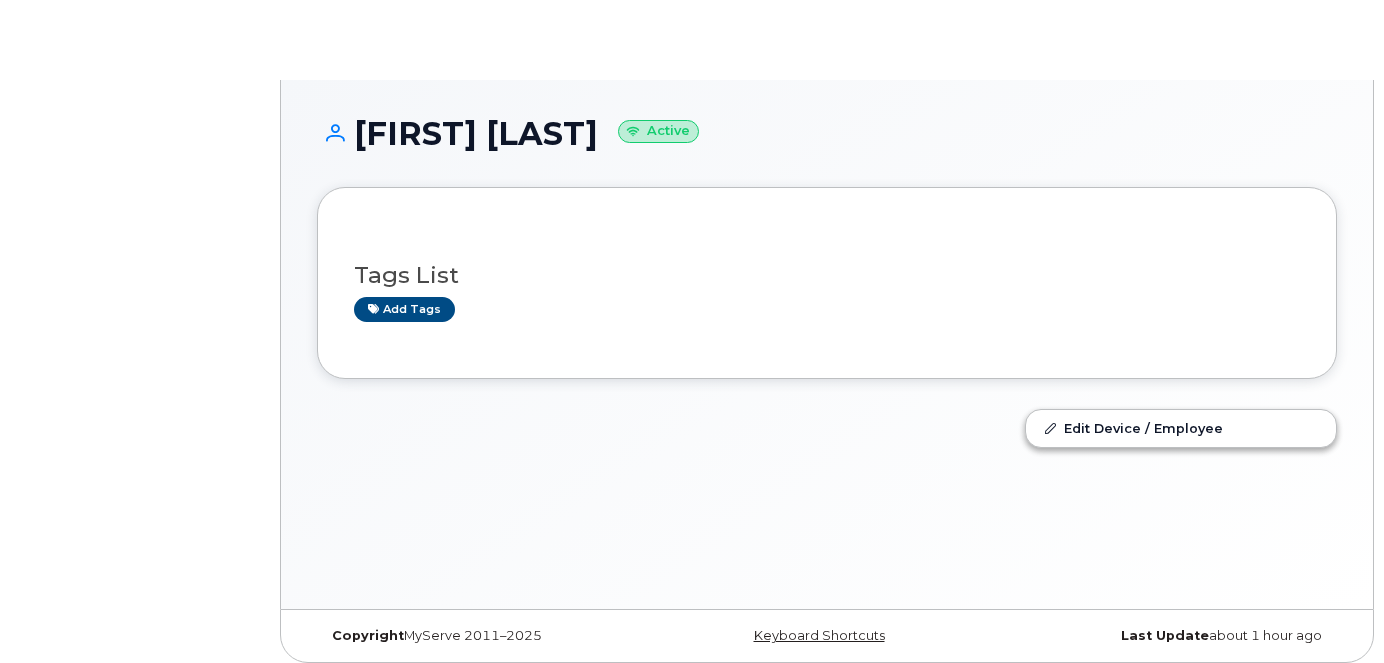 scroll, scrollTop: 0, scrollLeft: 0, axis: both 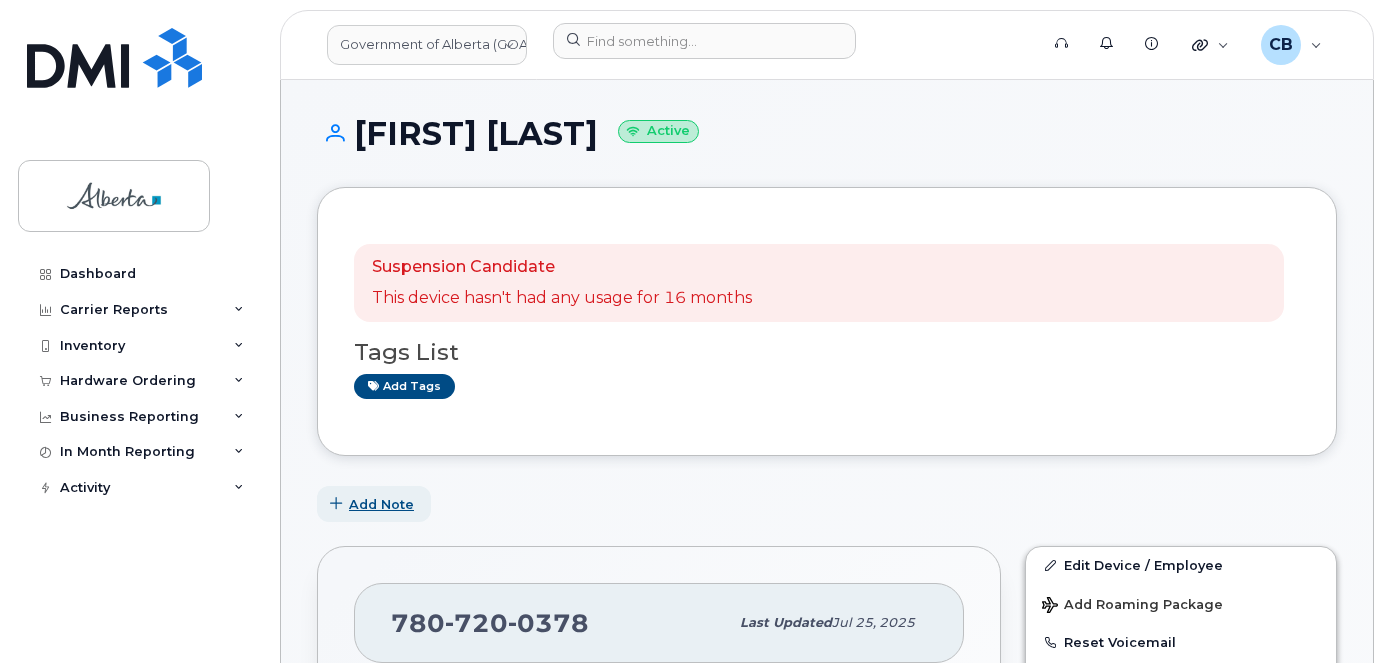 click on "Add Note" at bounding box center (381, 504) 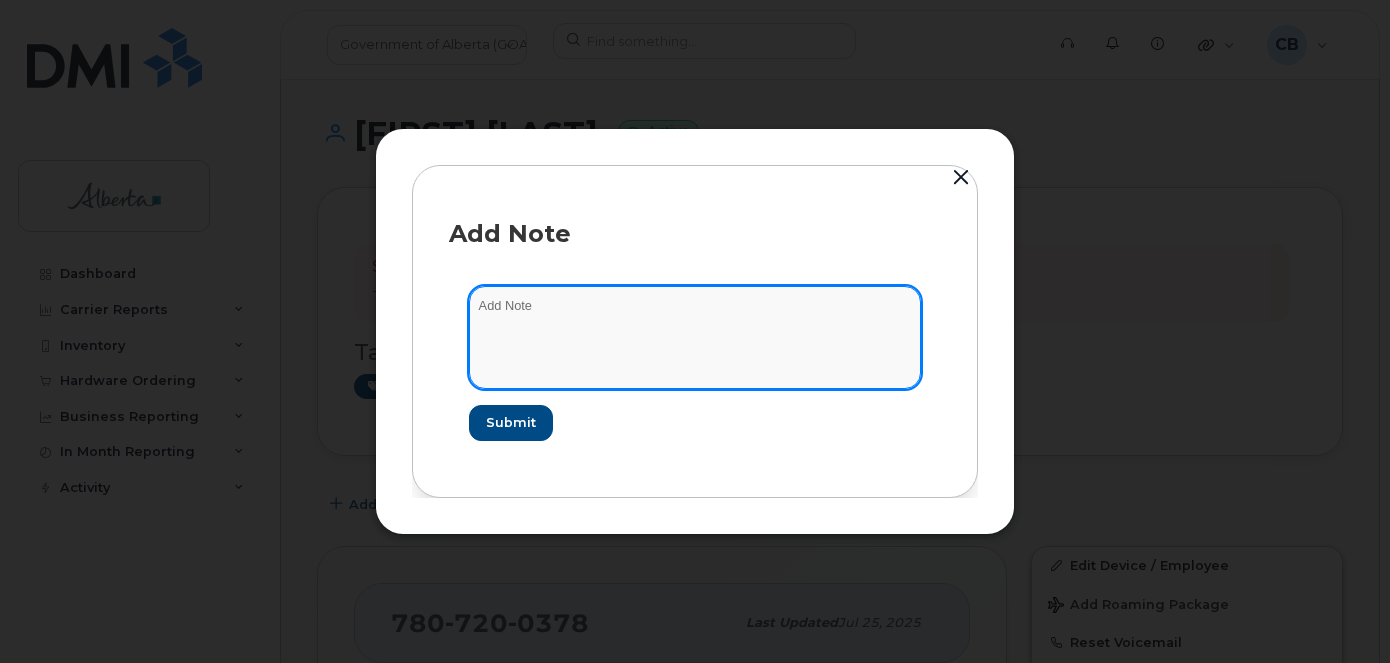 click at bounding box center [695, 337] 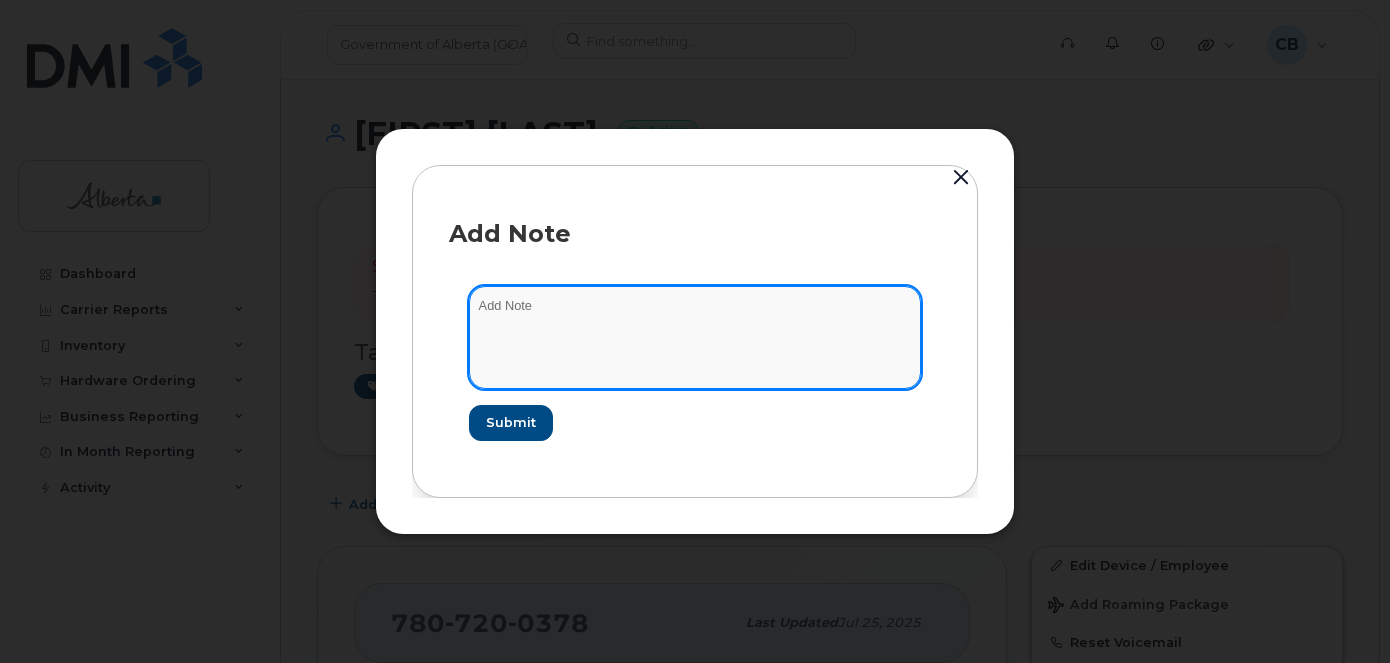 paste on "SCTASK Number Phone Number DO NOT DELETE THIS NUMBER - BEING REASSIGNED to [Enter New User Name].  Previously user [Enter Previous User’s Name] had ** months of zero use ** months suspended." 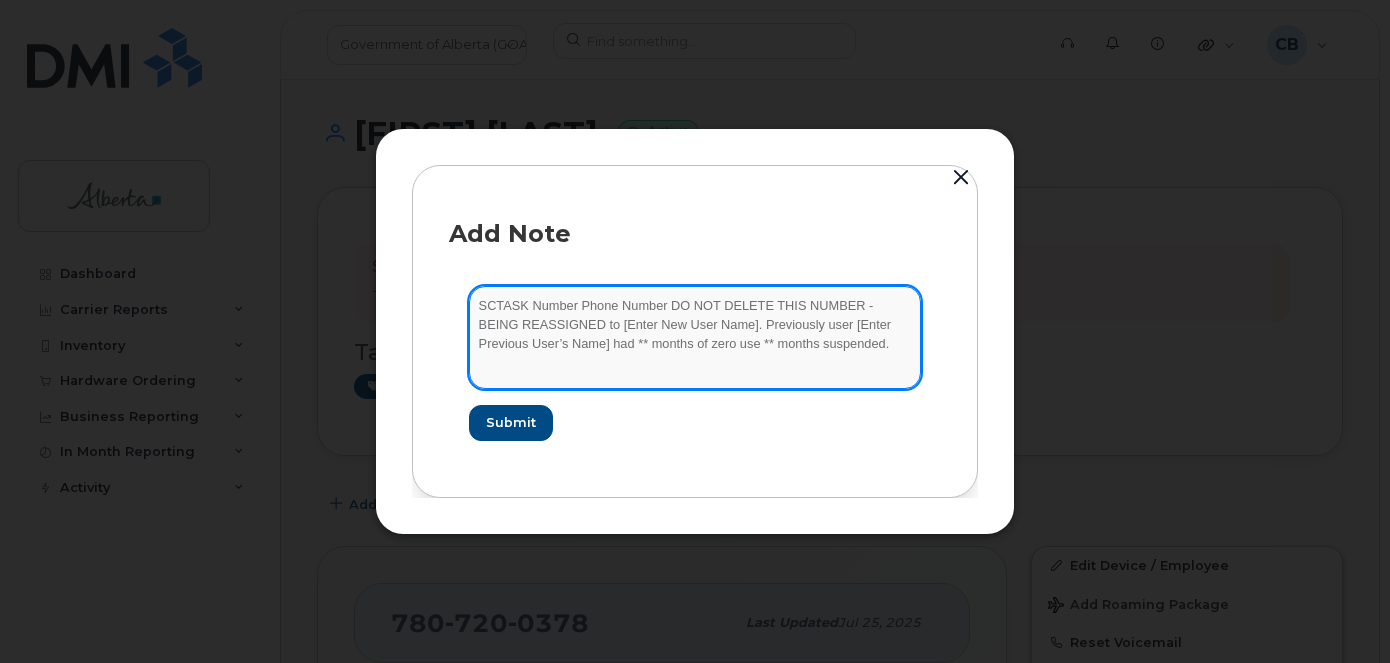 click on "SCTASK Number Phone Number DO NOT DELETE THIS NUMBER - BEING REASSIGNED to [Enter New User Name].  Previously user [Enter Previous User’s Name] had ** months of zero use ** months suspended." at bounding box center [695, 337] 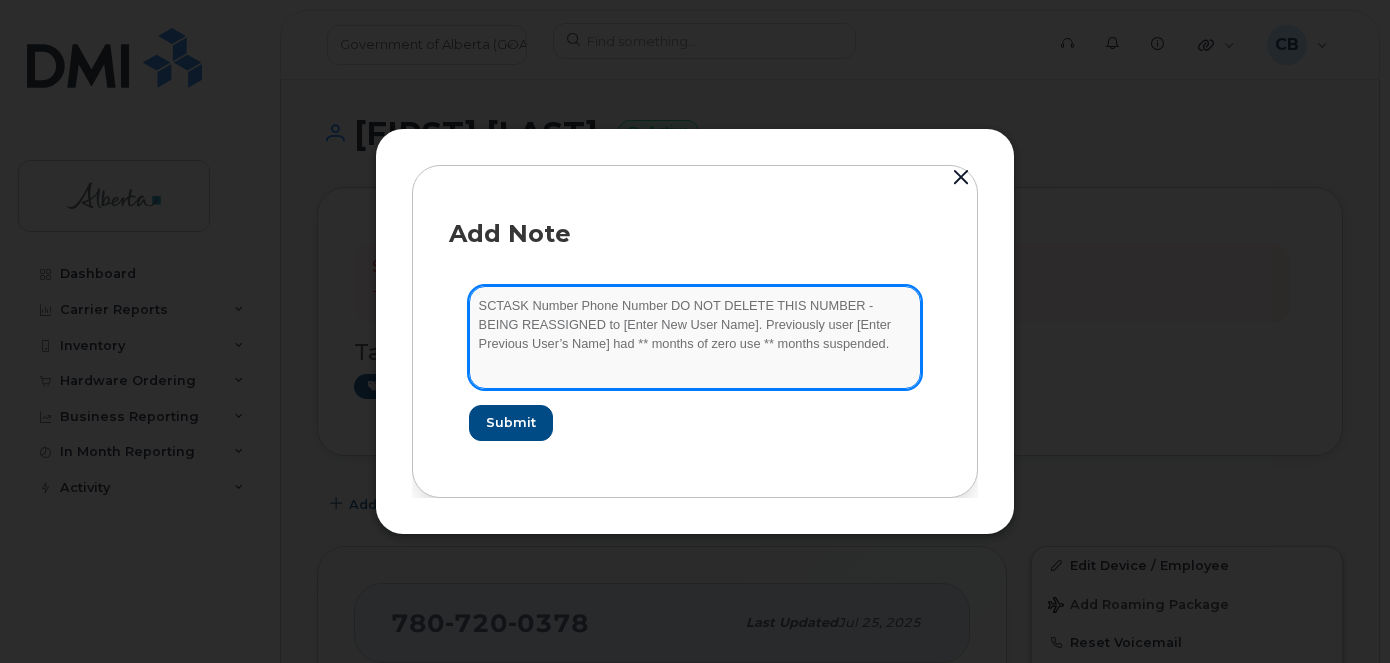 paste on "0827162" 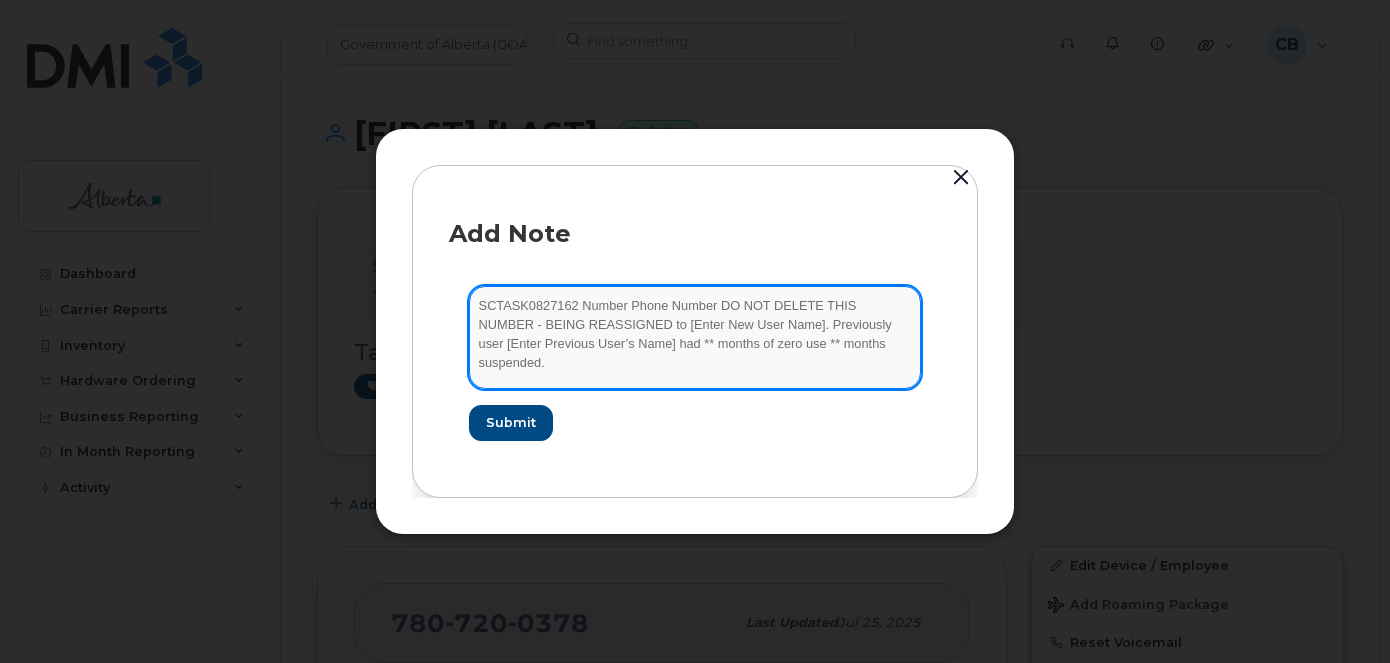click on "SCTASK0827162 Number Phone Number DO NOT DELETE THIS NUMBER - BEING REASSIGNED to [Enter New User Name].  Previously user [Enter Previous User’s Name] had ** months of zero use ** months suspended." at bounding box center (695, 337) 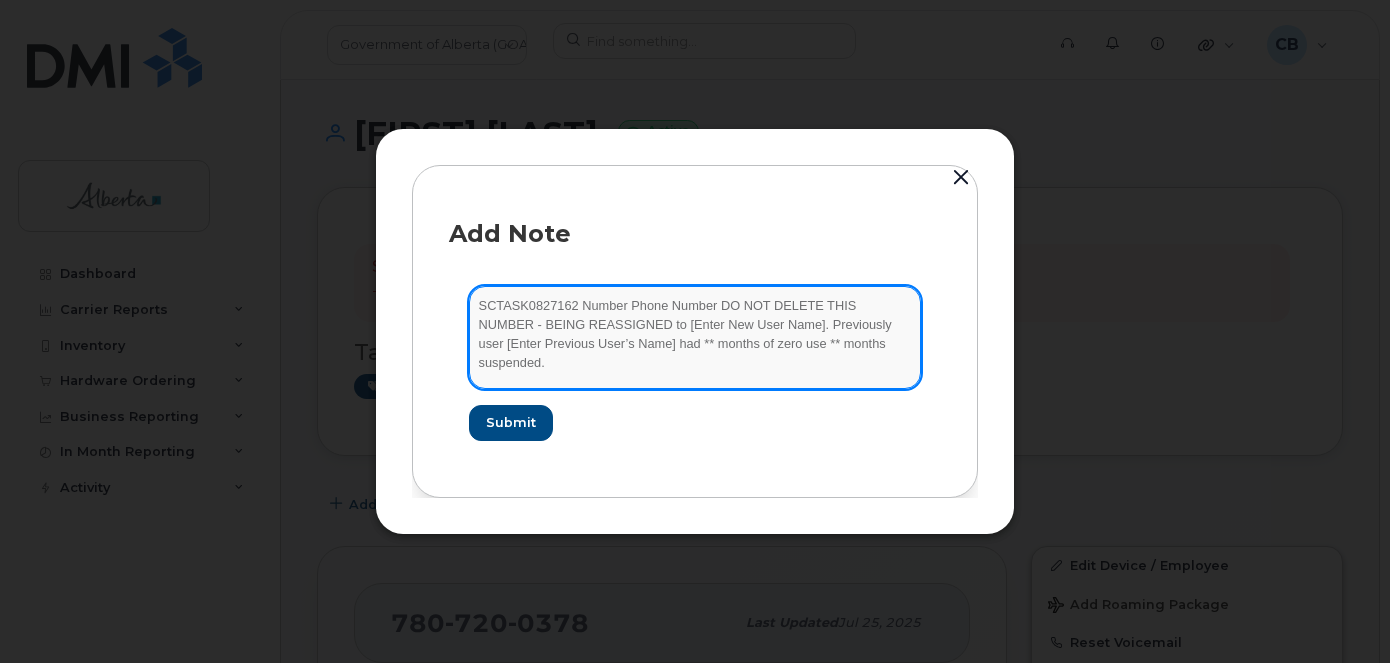 click on "SCTASK0827162 Number Phone Number DO NOT DELETE THIS NUMBER - BEING REASSIGNED to [Enter New User Name].  Previously user [Enter Previous User’s Name] had ** months of zero use ** months suspended." at bounding box center (695, 337) 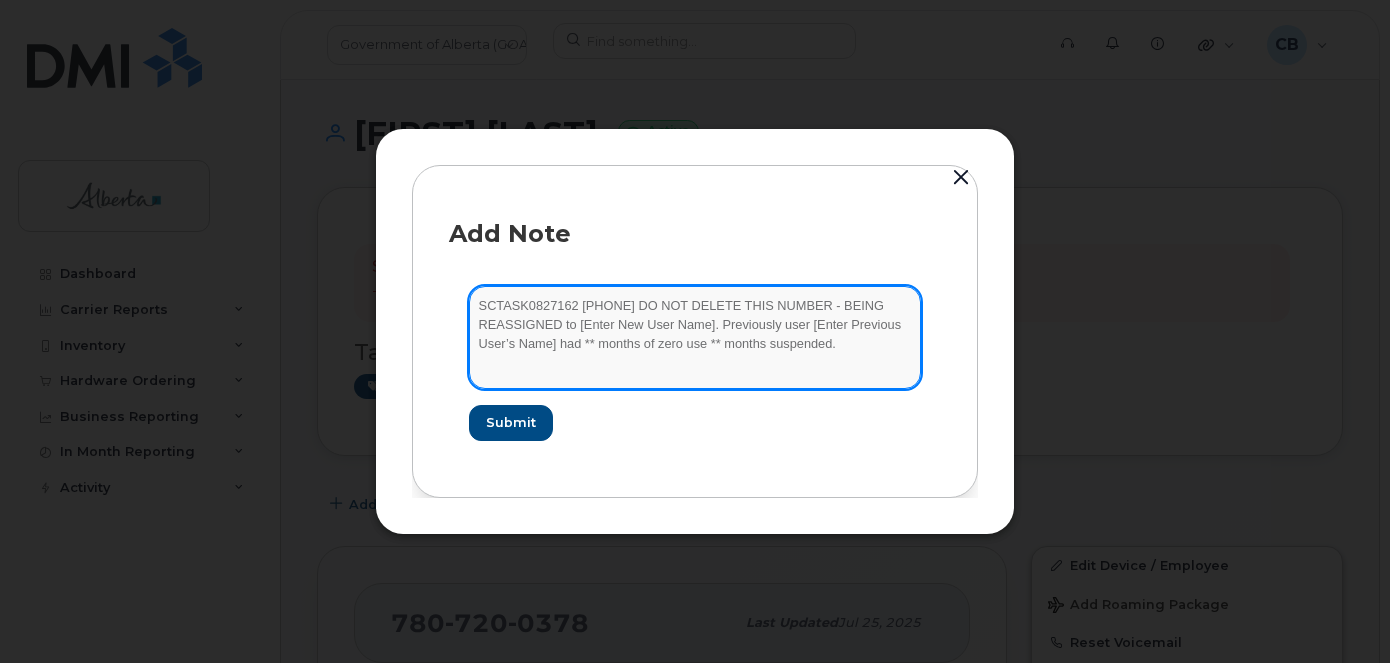 click on "SCTASK0827162 7807200378 DO NOT DELETE THIS NUMBER - BEING REASSIGNED to [Enter New User Name].  Previously user [Enter Previous User’s Name] had ** months of zero use ** months suspended." at bounding box center (695, 337) 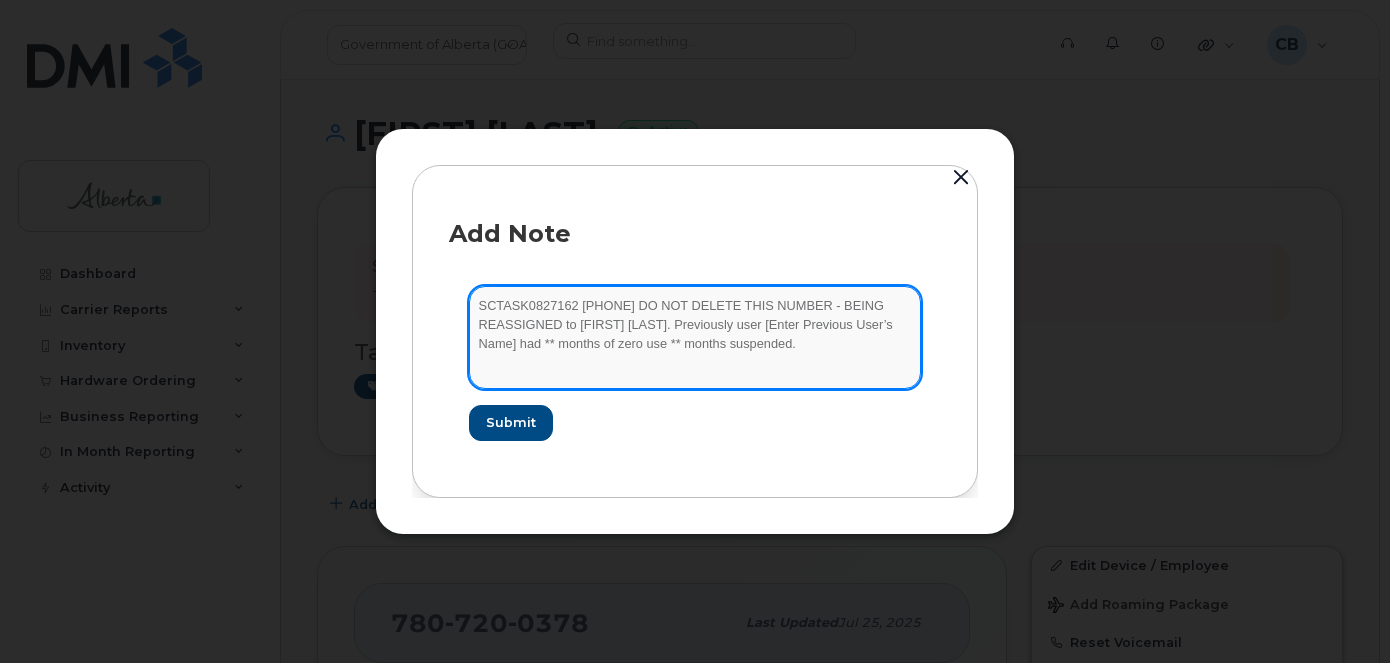 click on "SCTASK0827162 7807200378 DO NOT DELETE THIS NUMBER - BEING REASSIGNED to Becca Day.  Previously user [Enter Previous User’s Name] had ** months of zero use ** months suspended." at bounding box center [695, 337] 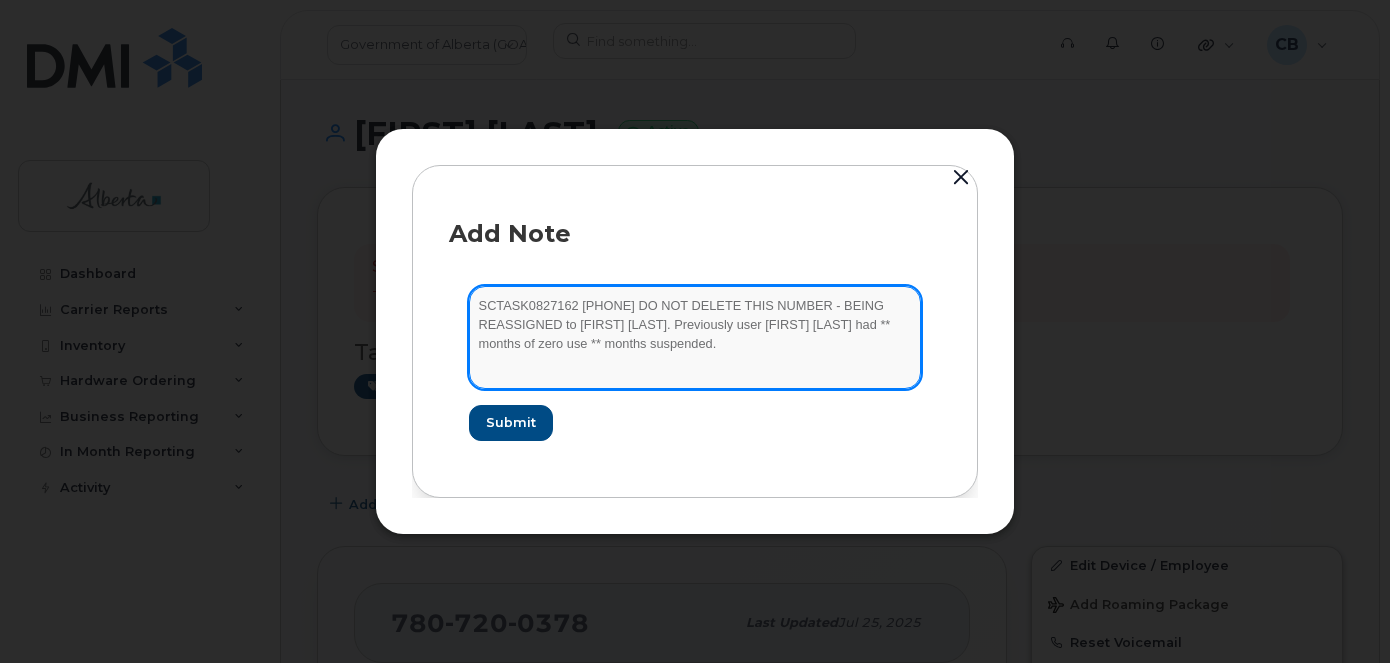 click on "SCTASK0827162 7807200378 DO NOT DELETE THIS NUMBER - BEING REASSIGNED to Becca Day.  Previously user Colleen Mcinerney had ** months of zero use ** months suspended." at bounding box center (695, 337) 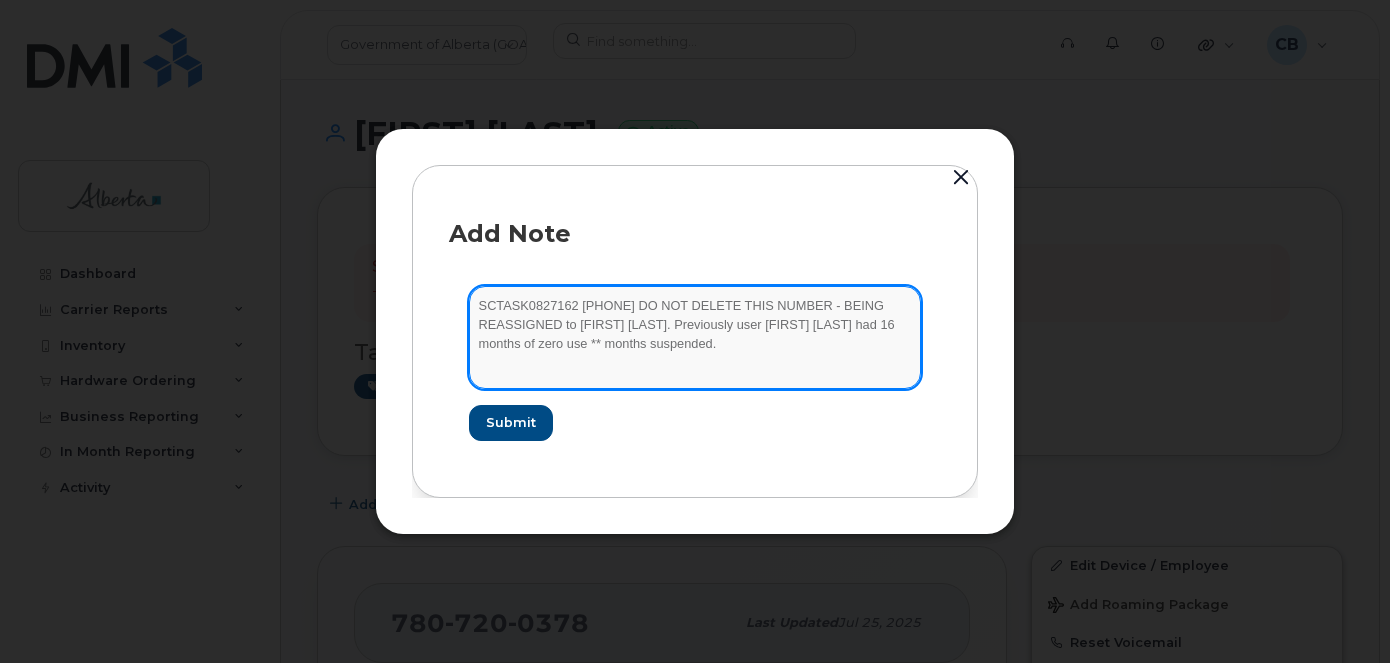 click on "SCTASK0827162 7807200378 DO NOT DELETE THIS NUMBER - BEING REASSIGNED to Becca Day.  Previously user Colleen Mcinerney had 16 months of zero use ** months suspended." at bounding box center (695, 337) 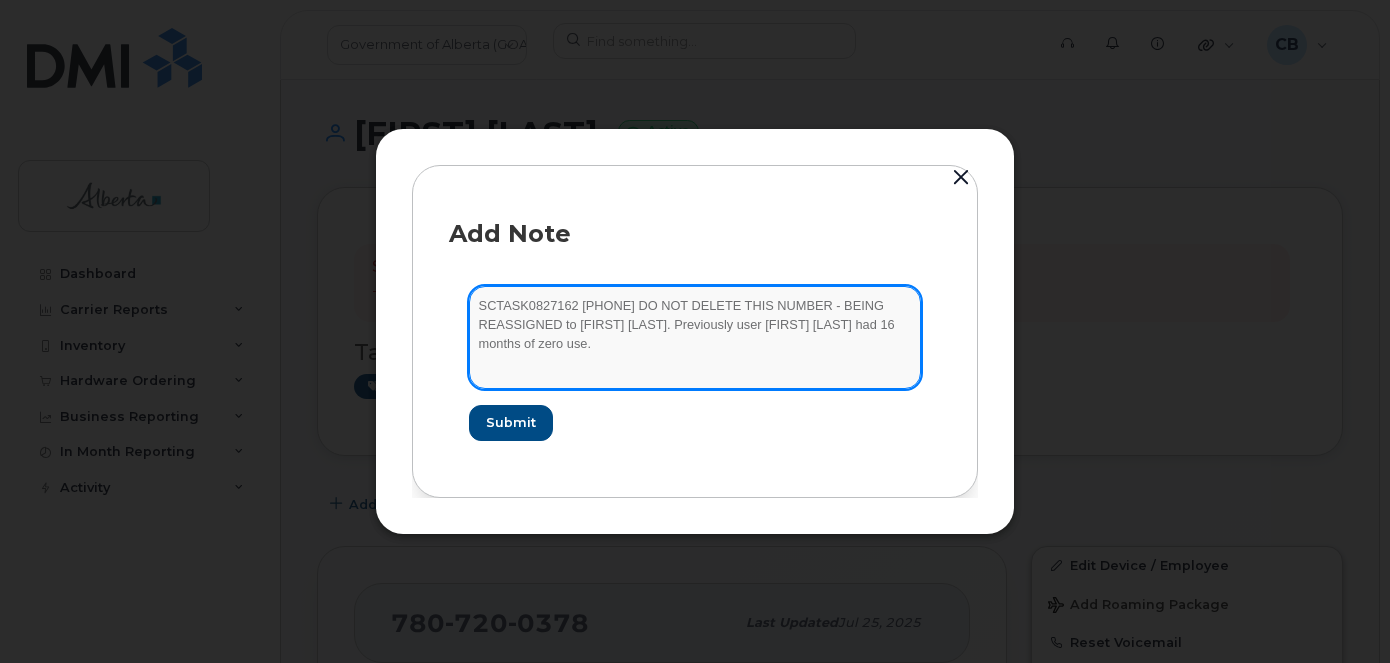 click on "SCTASK0827162 7807200378 DO NOT DELETE THIS NUMBER - BEING REASSIGNED to Becca Day.  Previously user Colleen Mcinerney had 16 months of zero use." at bounding box center (695, 337) 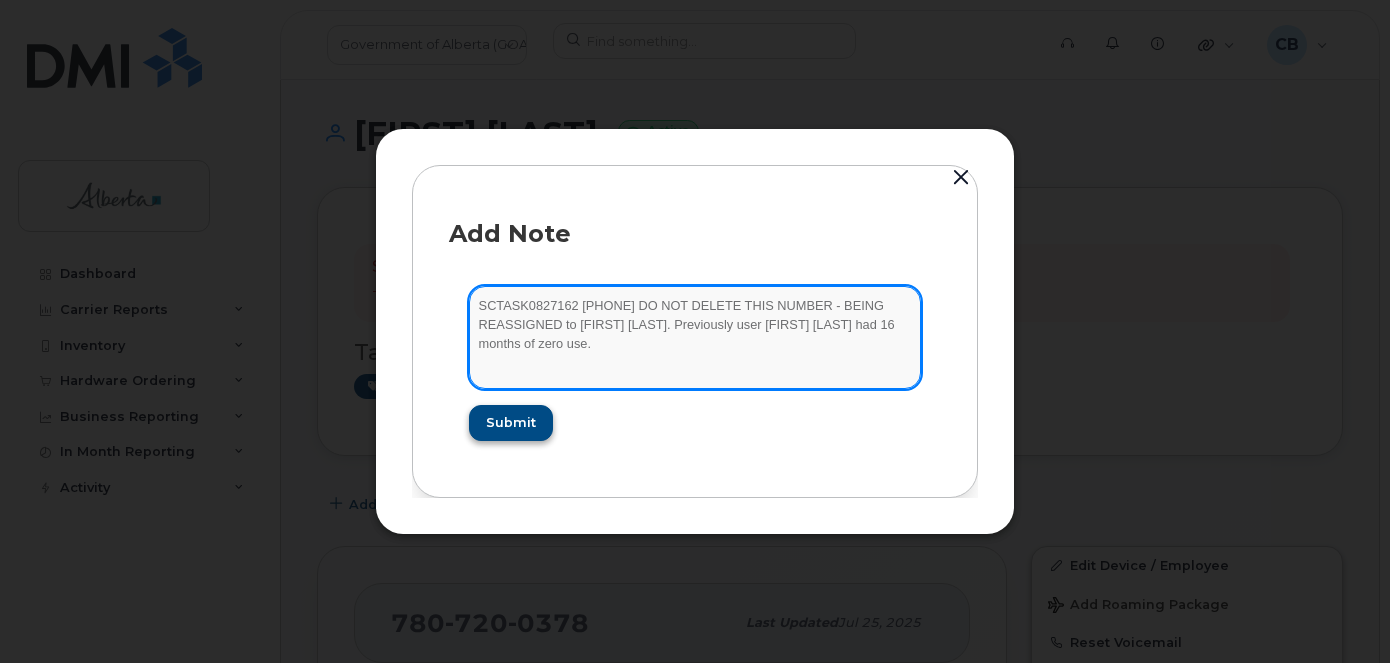 type on "SCTASK0827162 7807200378 DO NOT DELETE THIS NUMBER - BEING REASSIGNED to Becca Day. Previously user Colleen Mcinerney had 16 months of zero use." 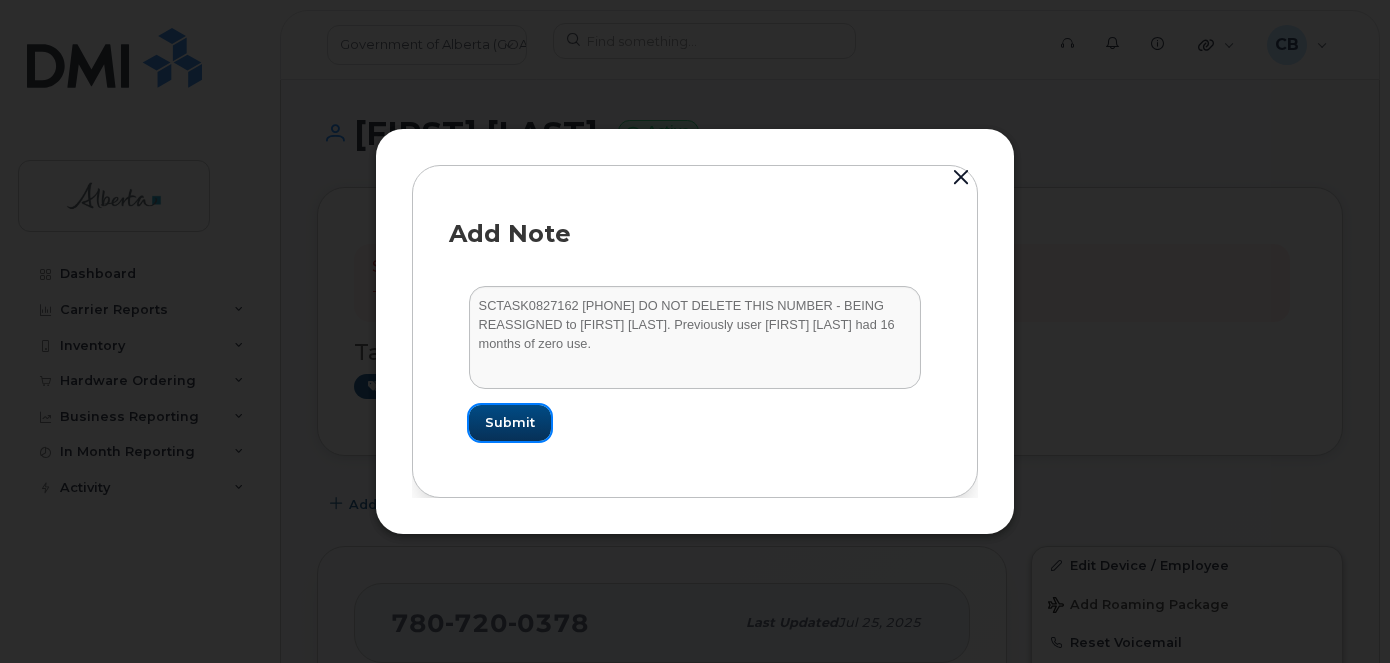click on "Submit" at bounding box center [510, 422] 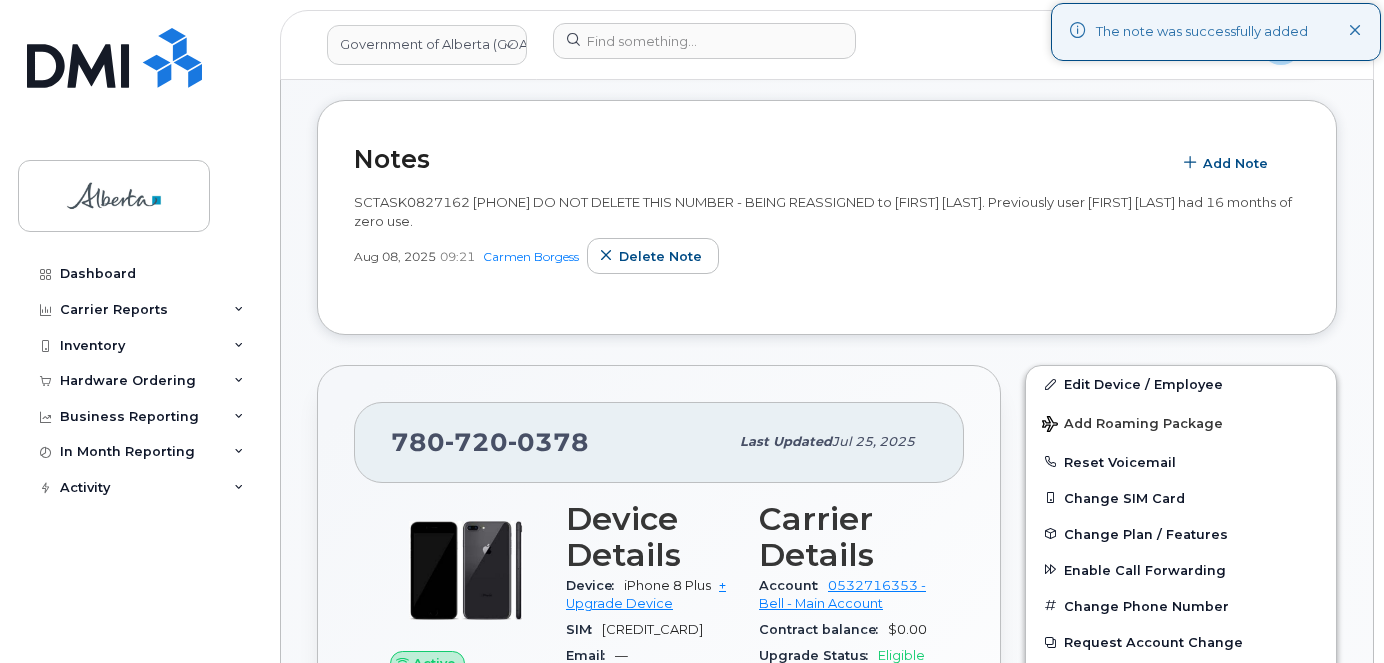 scroll, scrollTop: 400, scrollLeft: 0, axis: vertical 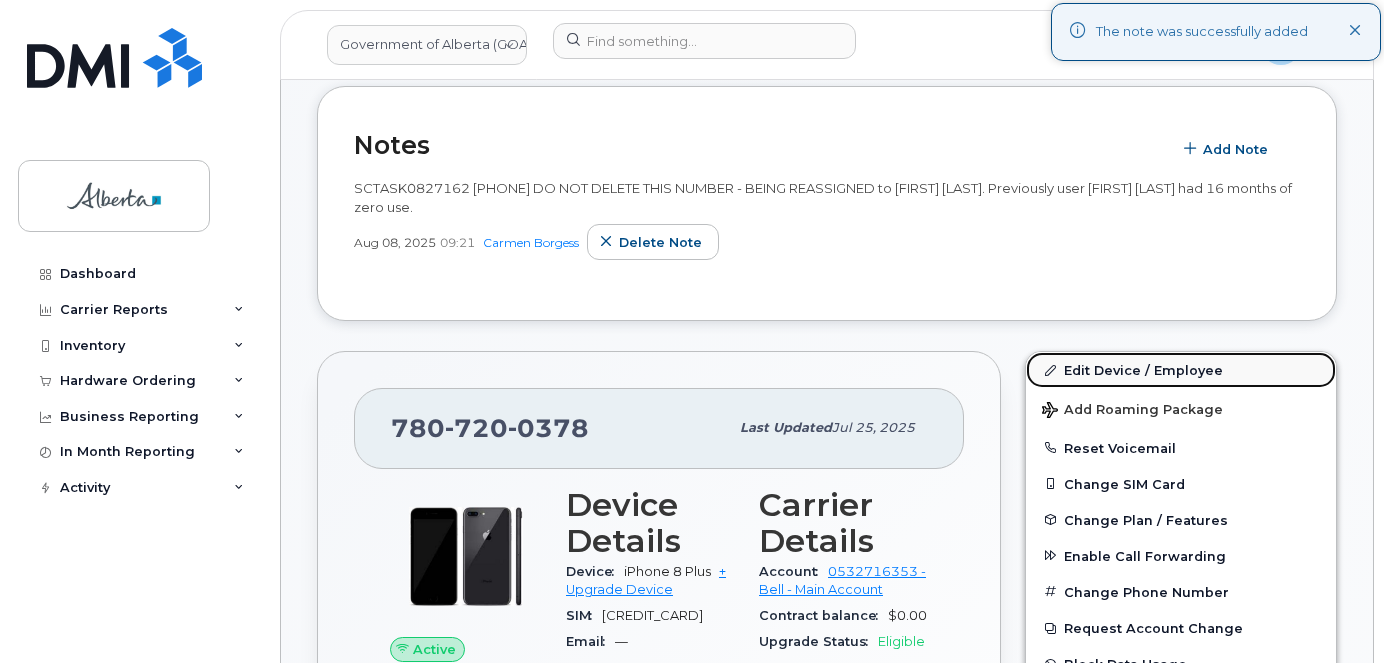click on "Edit Device / Employee" at bounding box center [1181, 370] 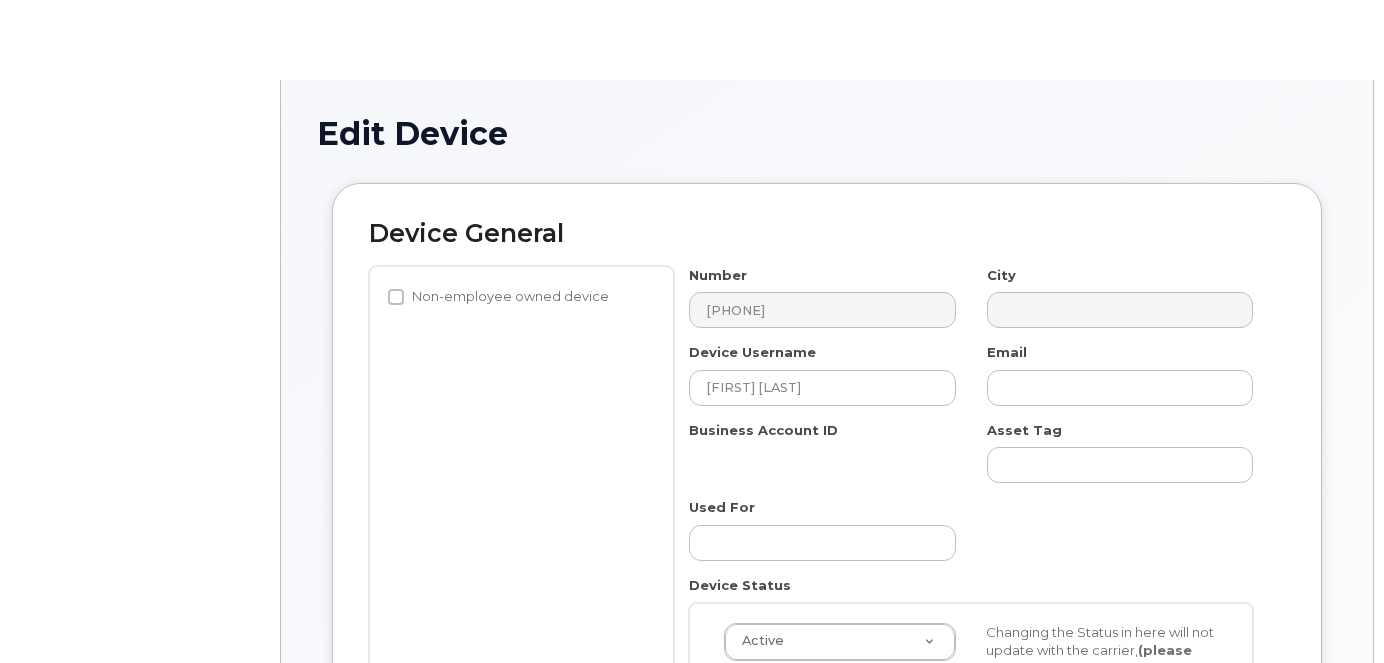 select on "[PHONE]" 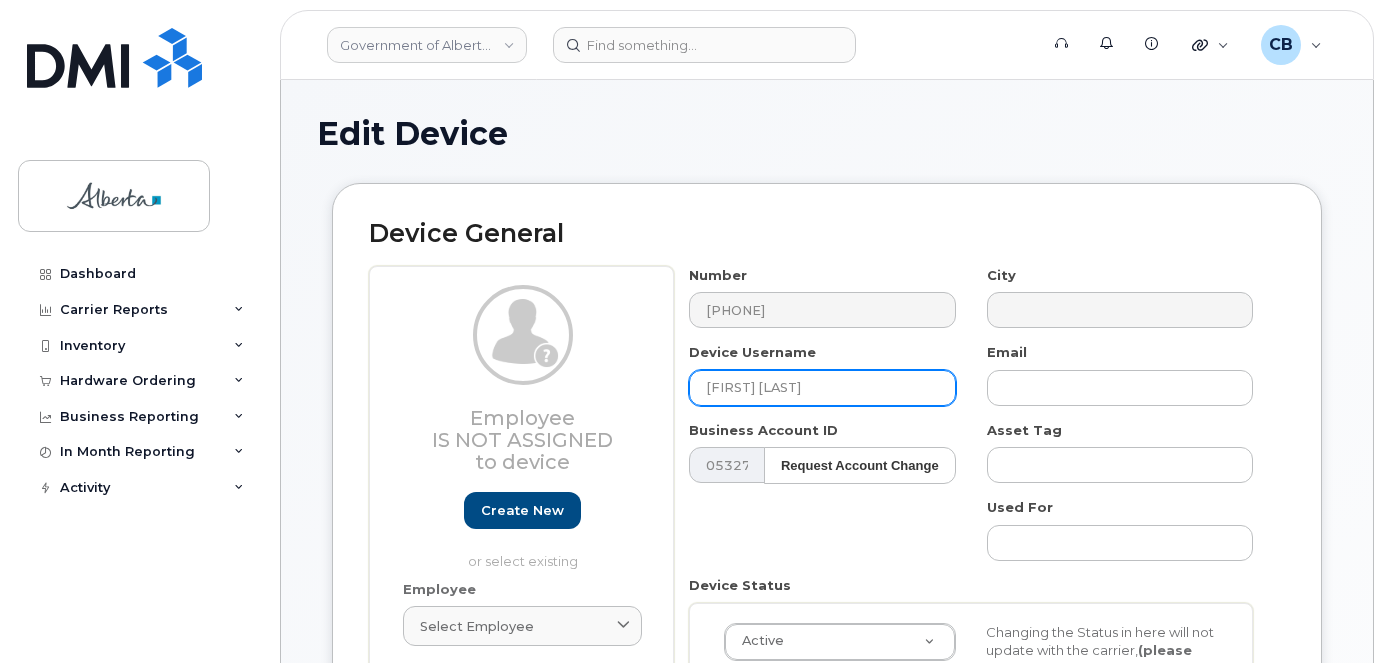 click on "[FIRST] [LAST]" at bounding box center [822, 388] 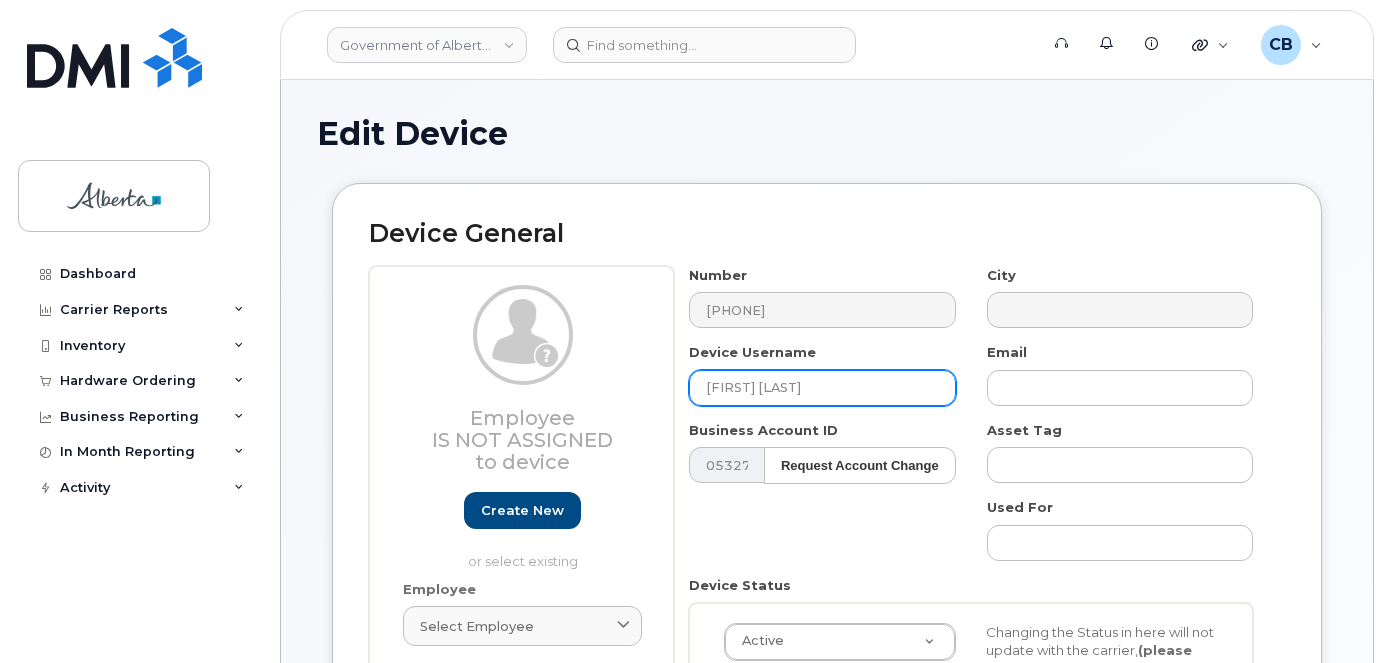 paste on "Becca Da" 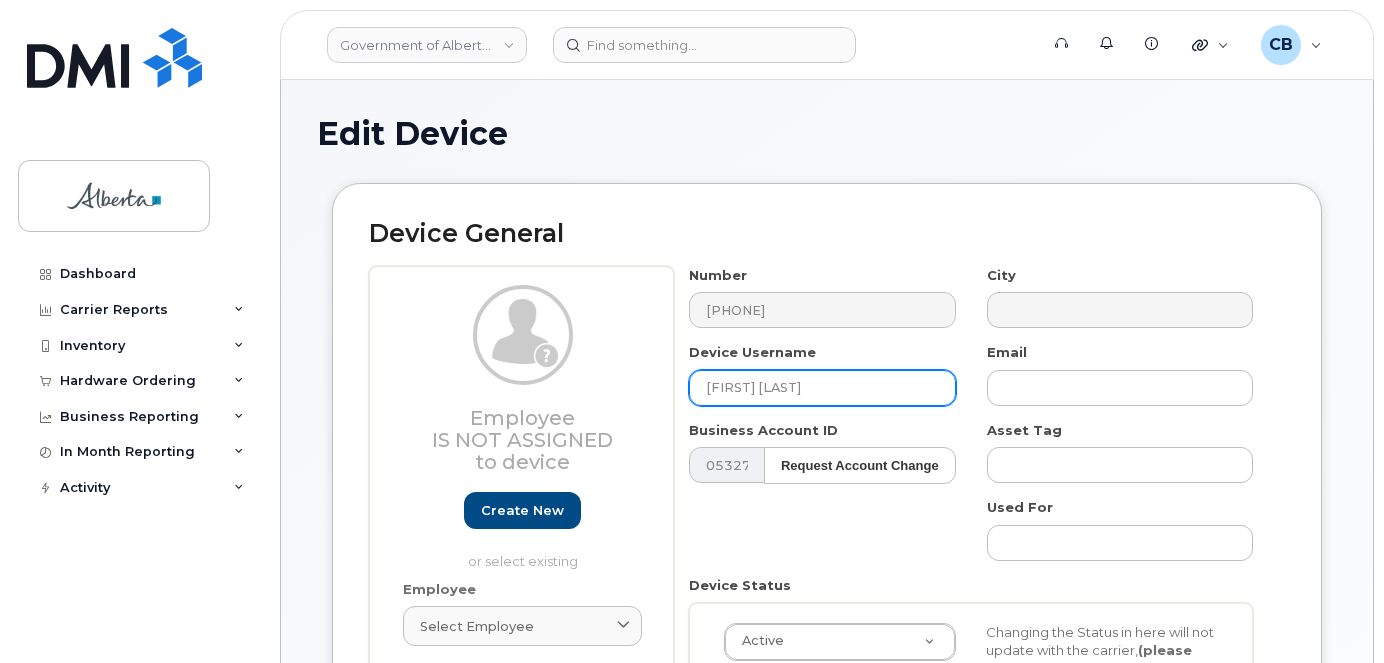 type on "[FIRST] [LAST]" 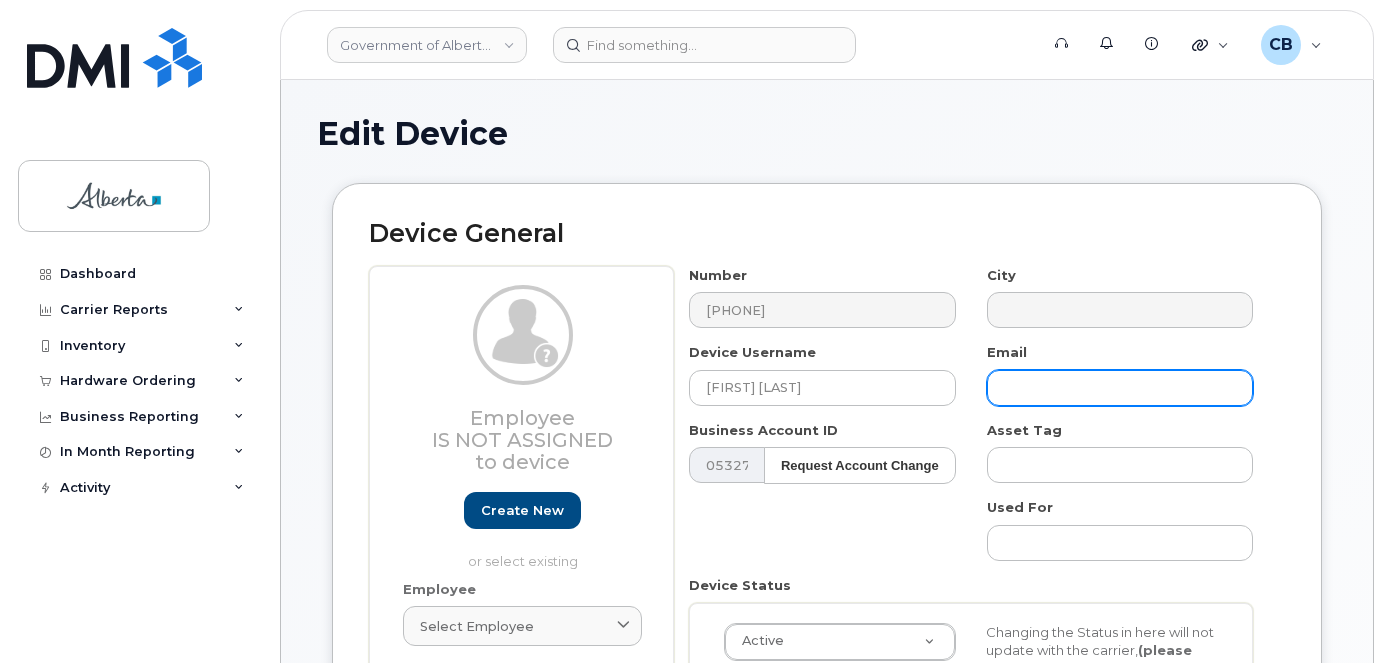 click at bounding box center (1120, 388) 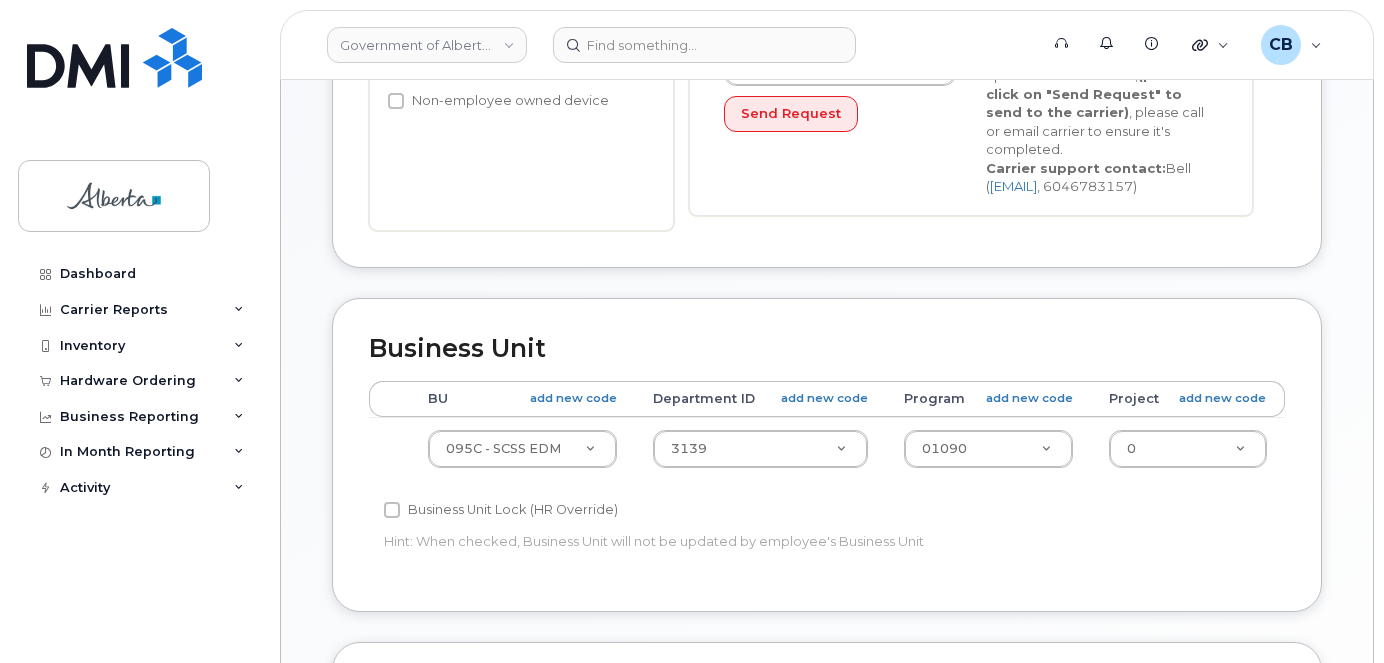 scroll, scrollTop: 700, scrollLeft: 0, axis: vertical 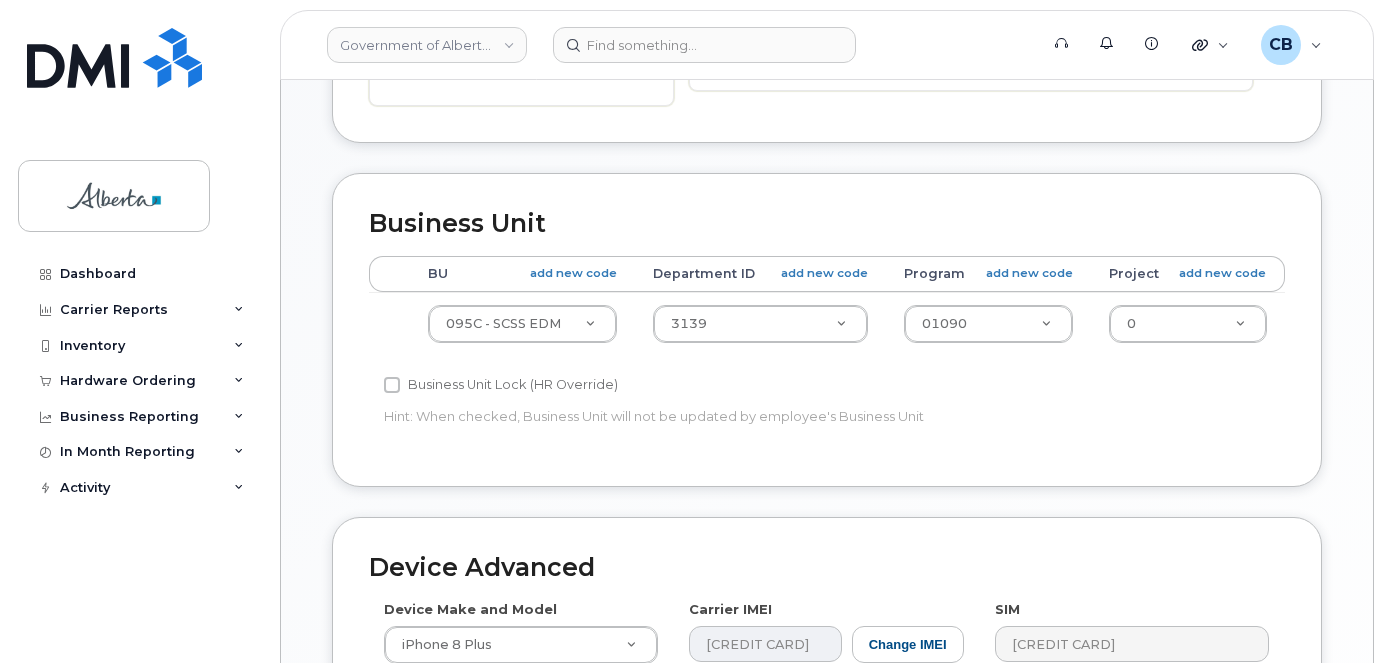 type on "Becca.Day@gov.ab.ca" 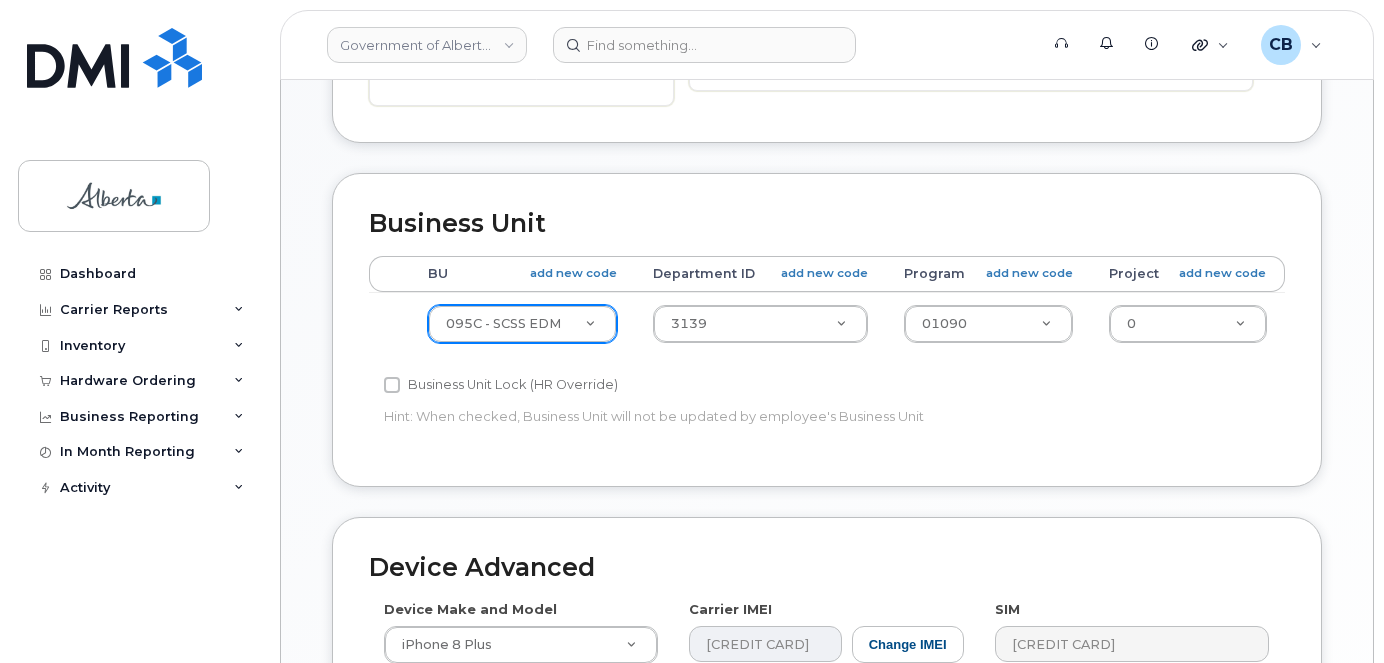 scroll, scrollTop: 18, scrollLeft: 0, axis: vertical 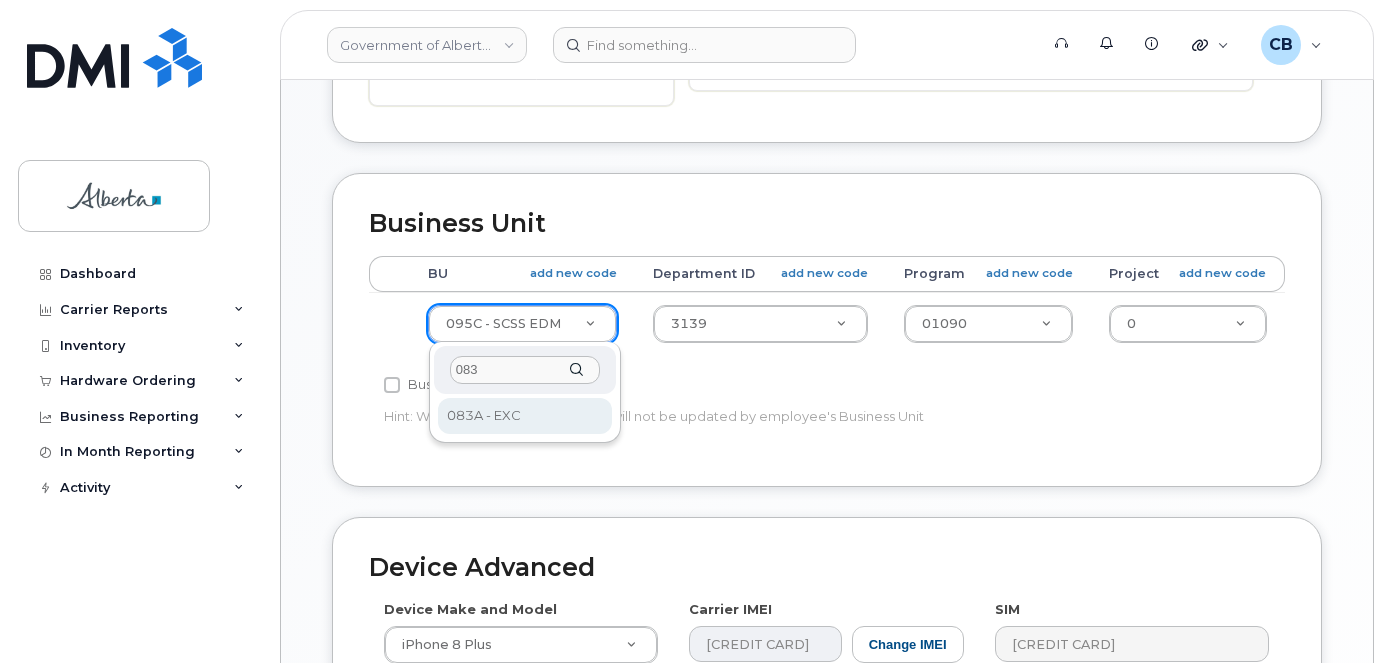 type on "083" 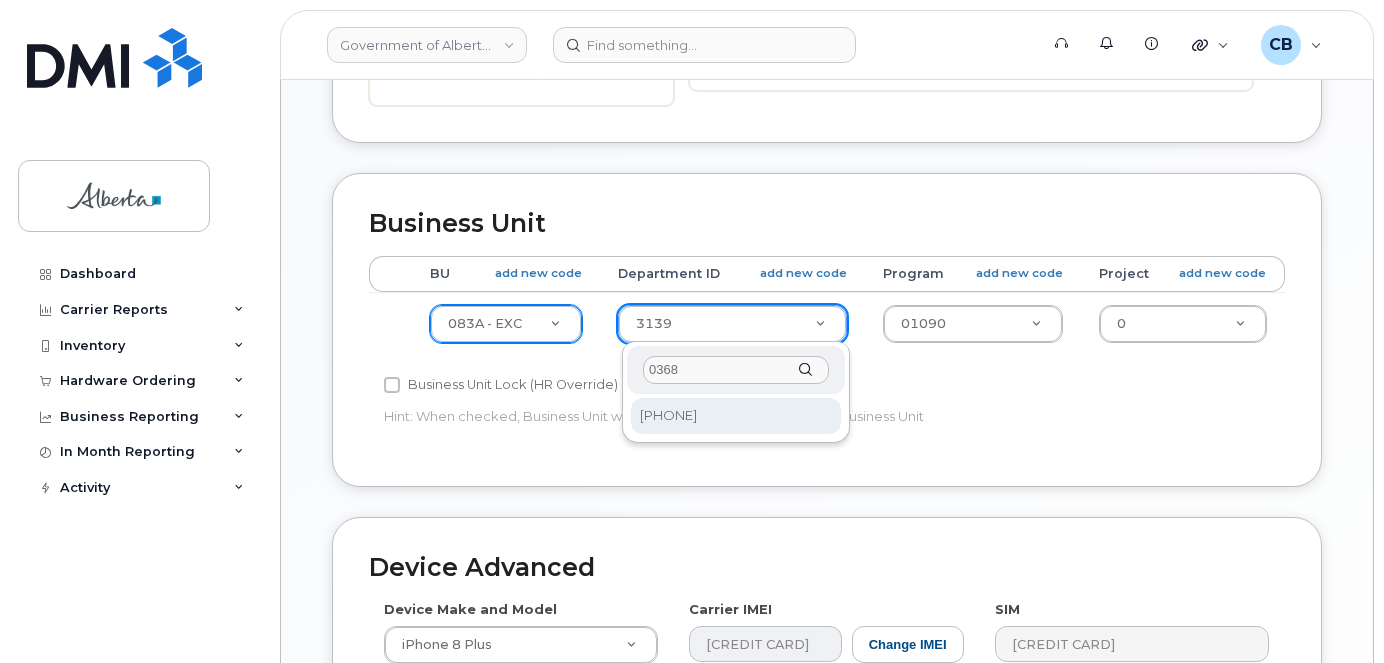 type on "0368" 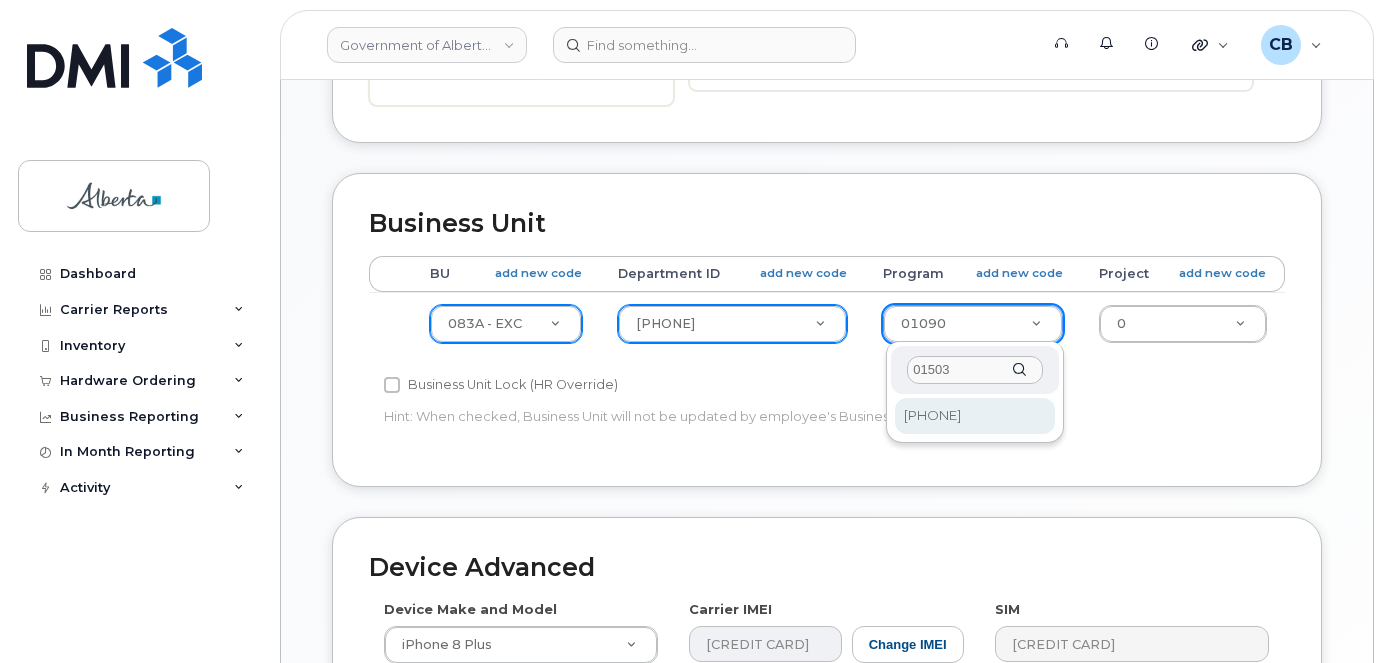 type on "01503" 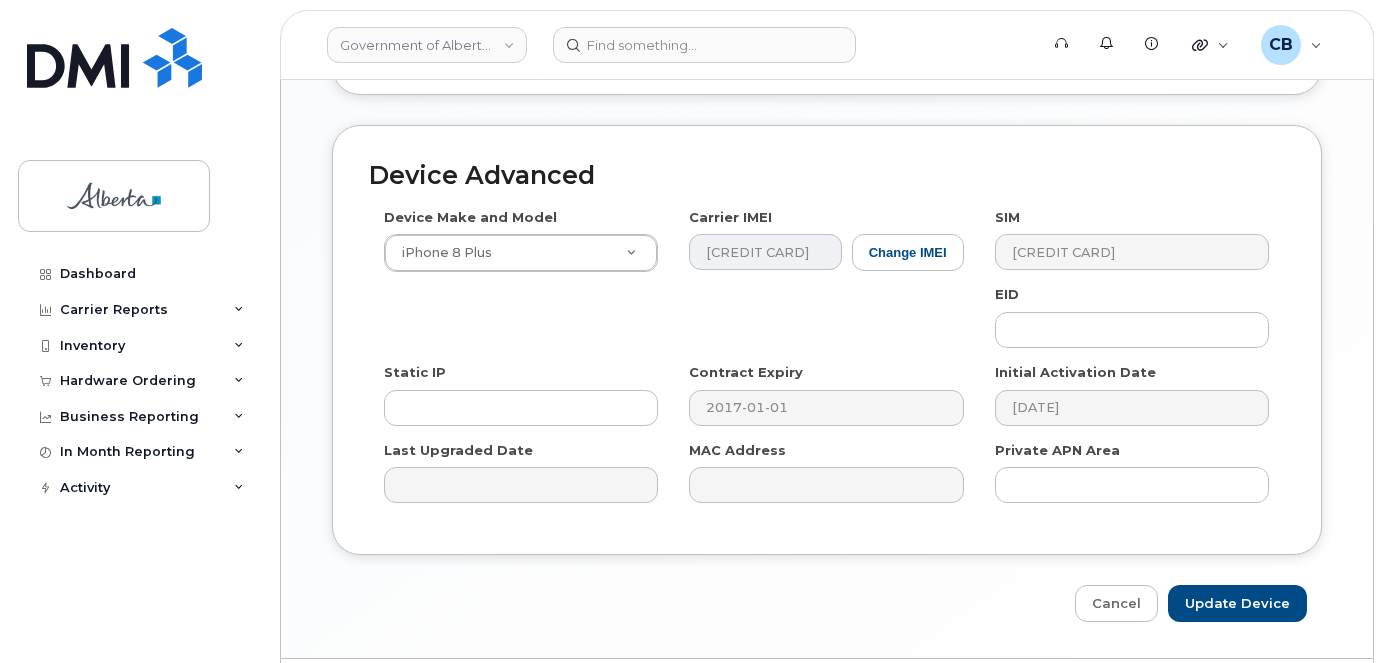 scroll, scrollTop: 1100, scrollLeft: 0, axis: vertical 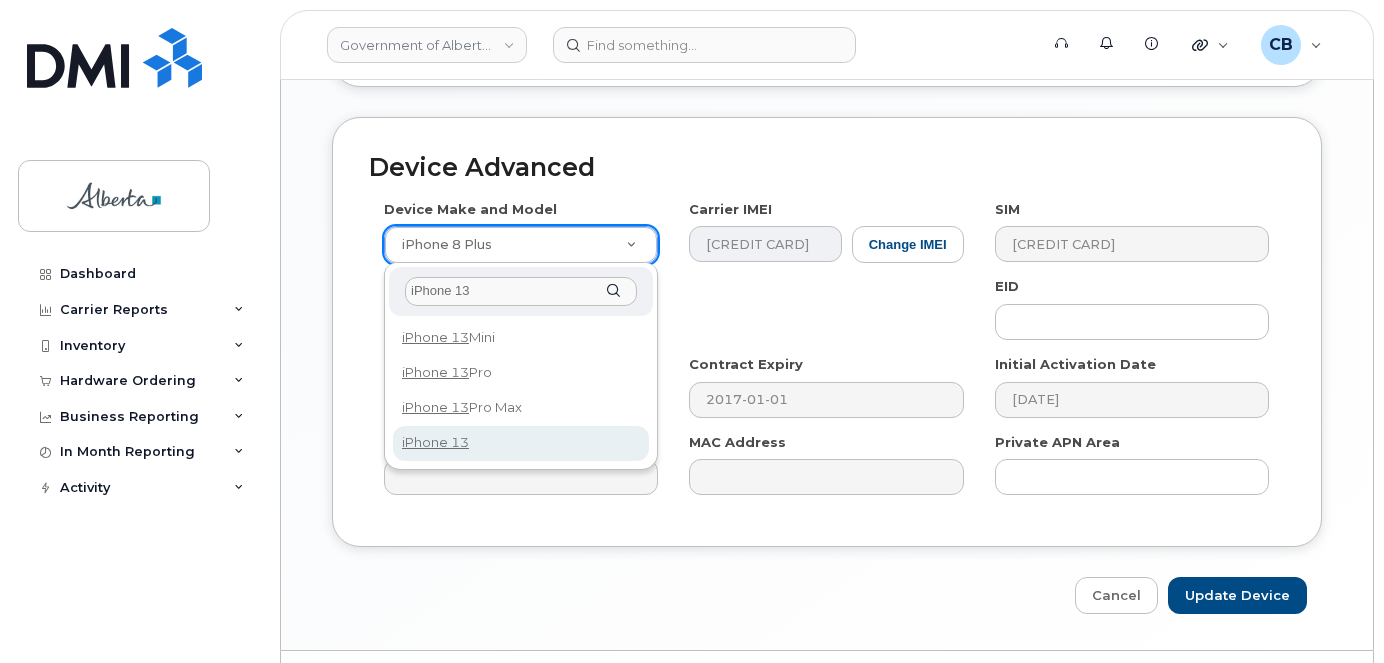 type on "iPhone 13" 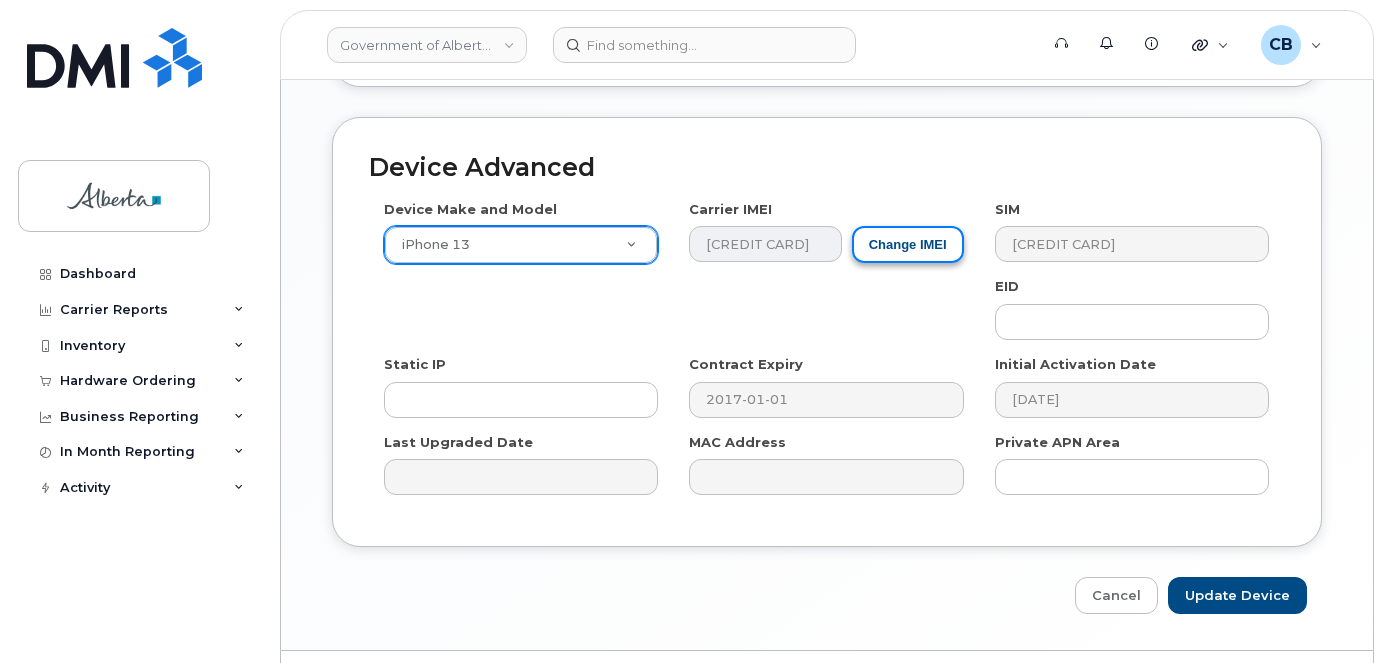click on "Change IMEI" at bounding box center [908, 244] 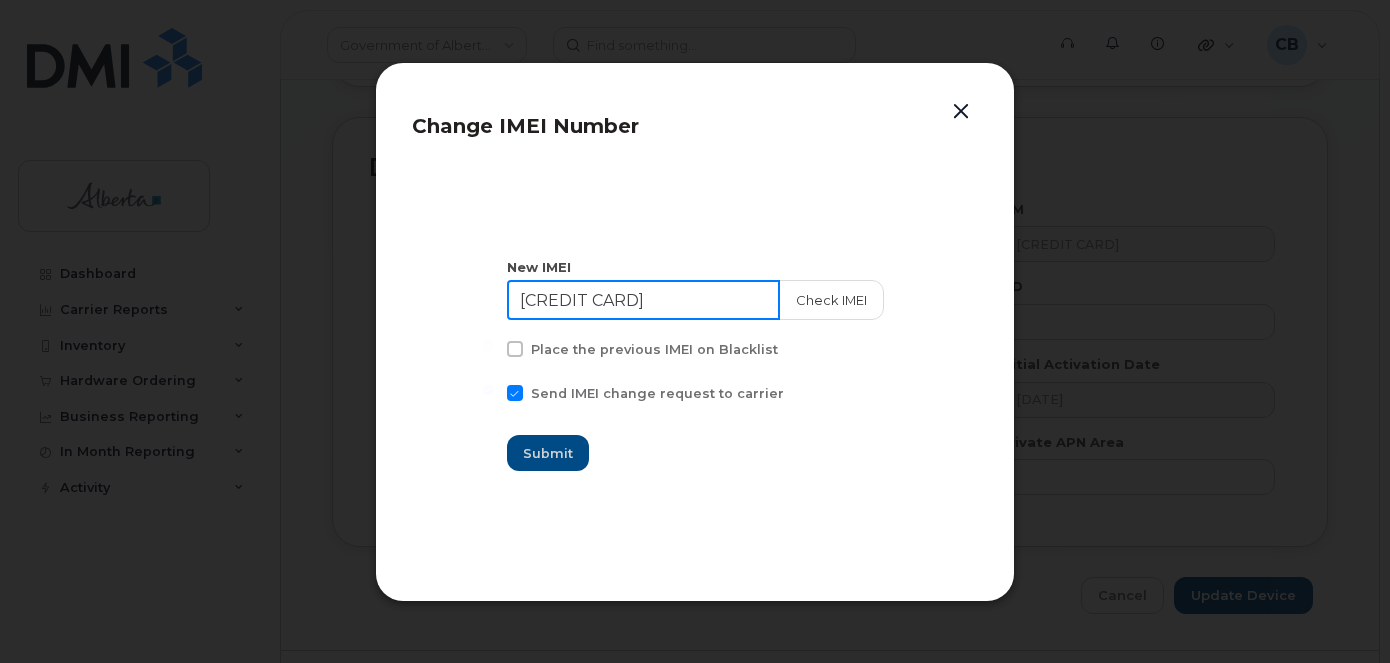 click on "354834095338400" at bounding box center (643, 300) 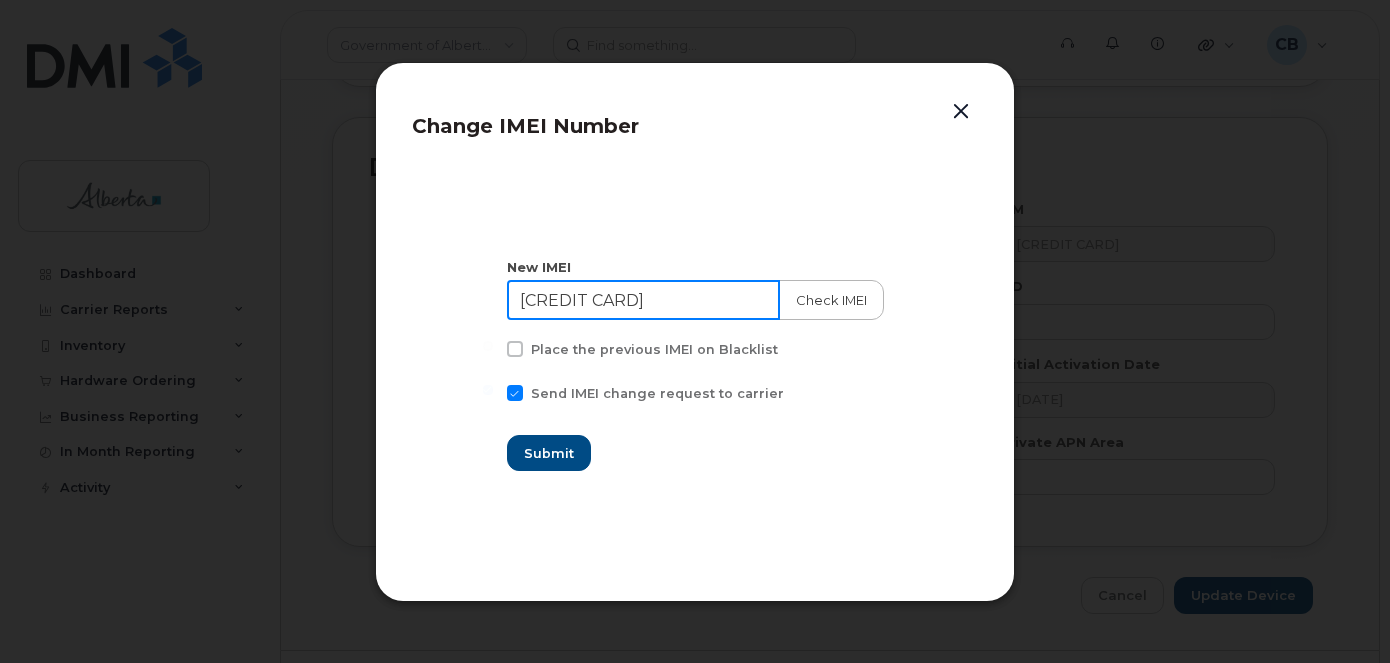 type on "357894923628122" 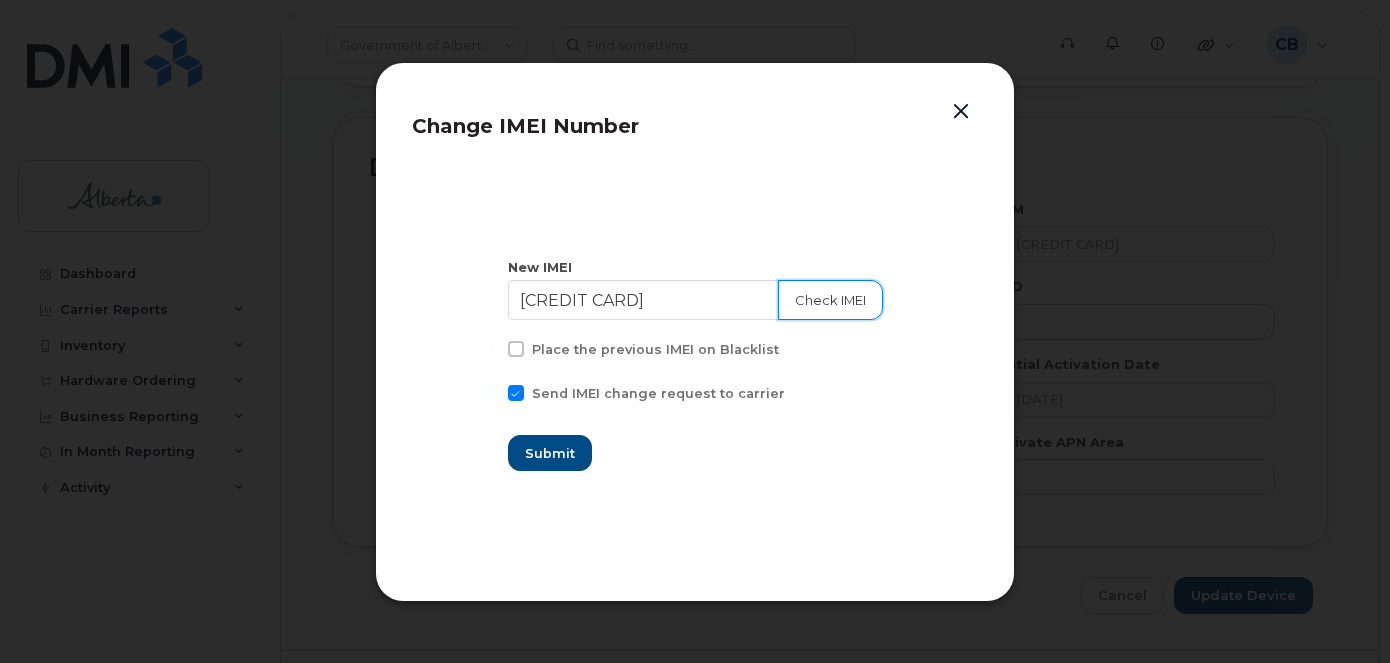 click on "Check IMEI" at bounding box center [830, 300] 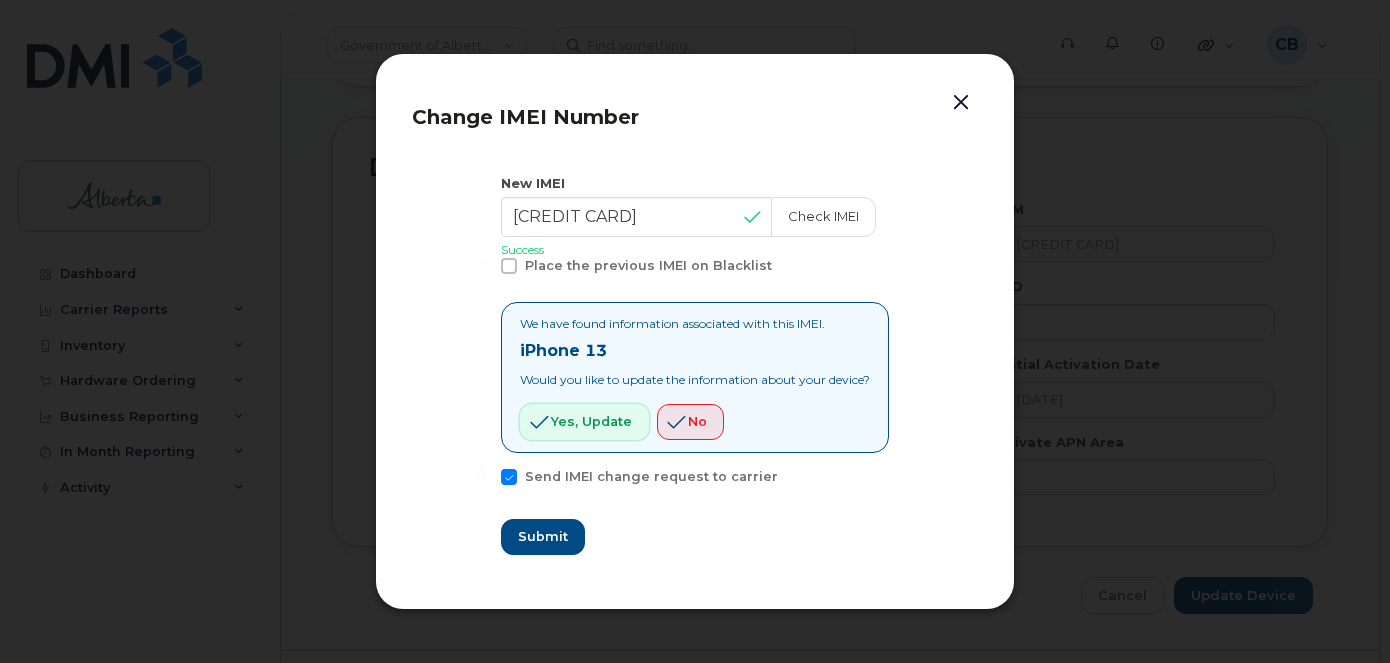 click on "Yes, update" at bounding box center (584, 422) 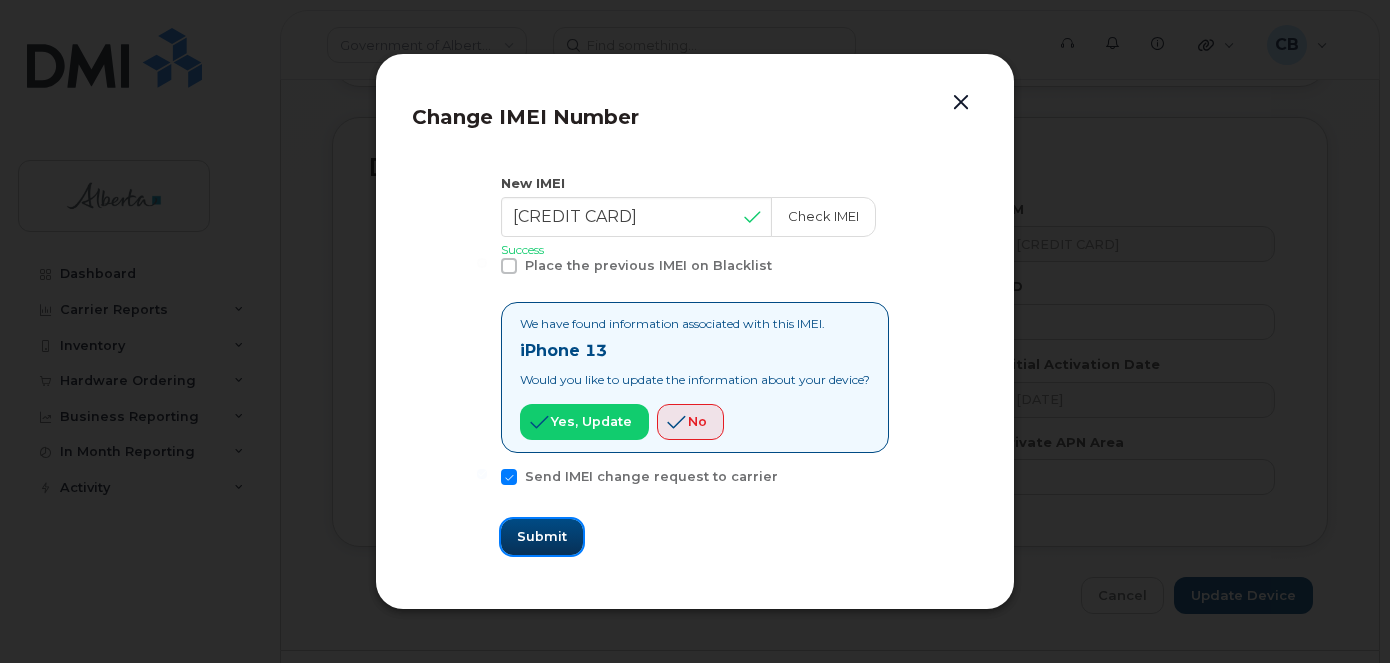 click on "Submit" at bounding box center (542, 536) 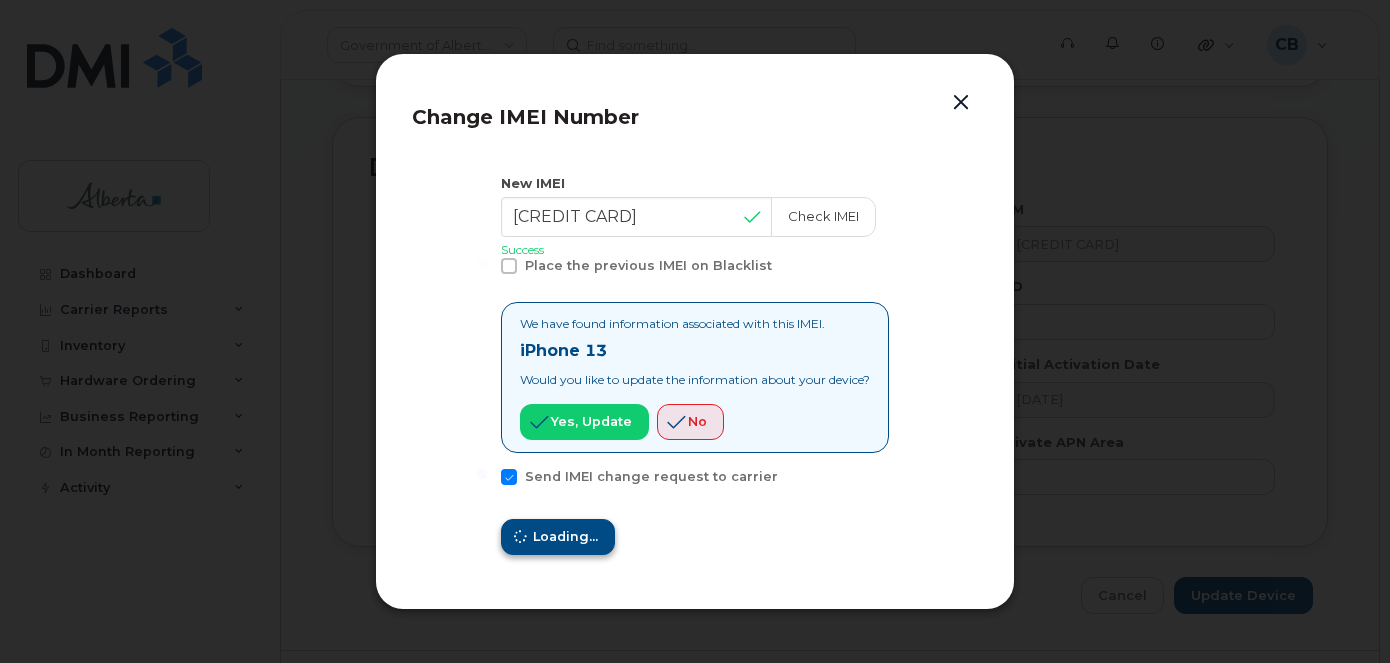 type on "357894923628122" 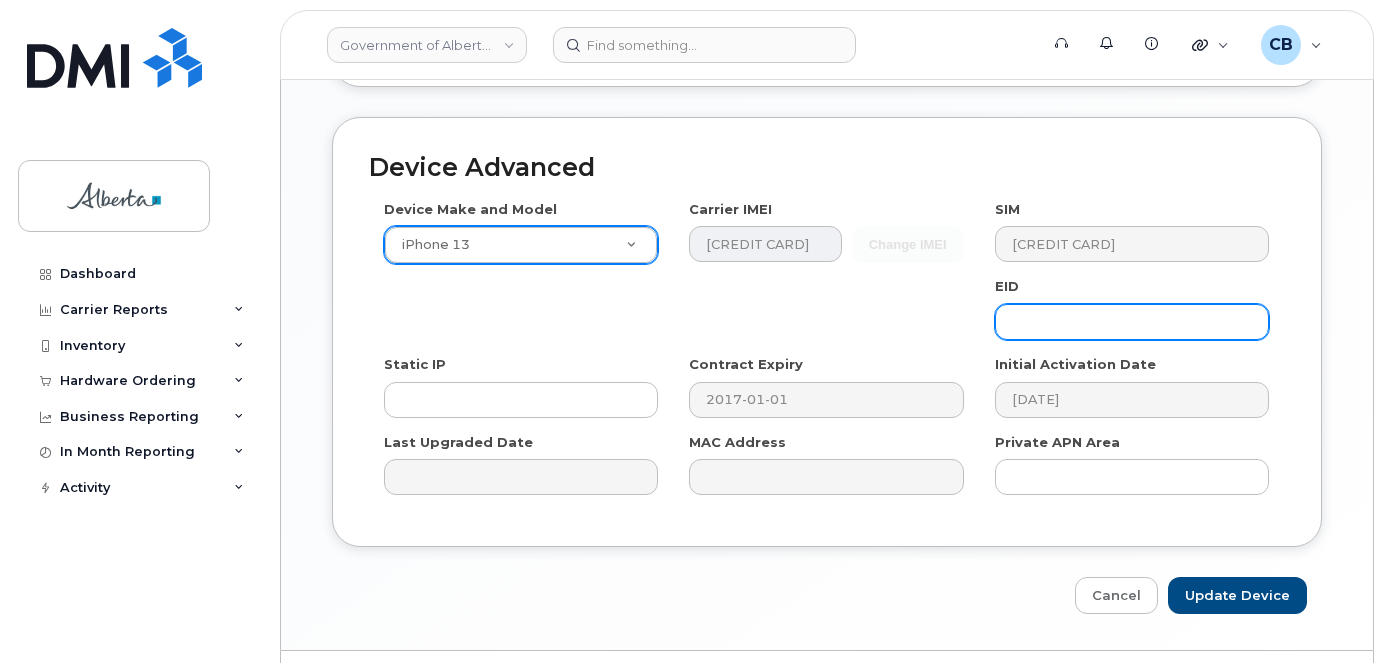 click at bounding box center (1132, 322) 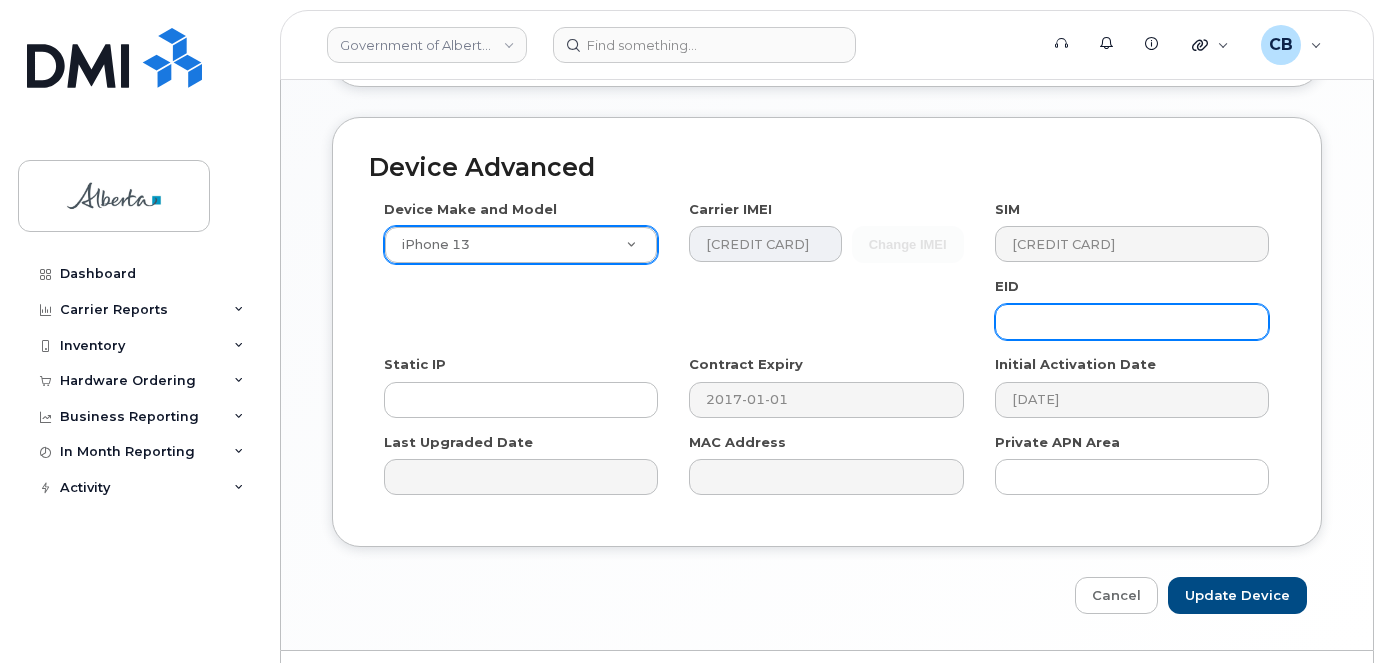 paste on "89049032007008882600125567451687" 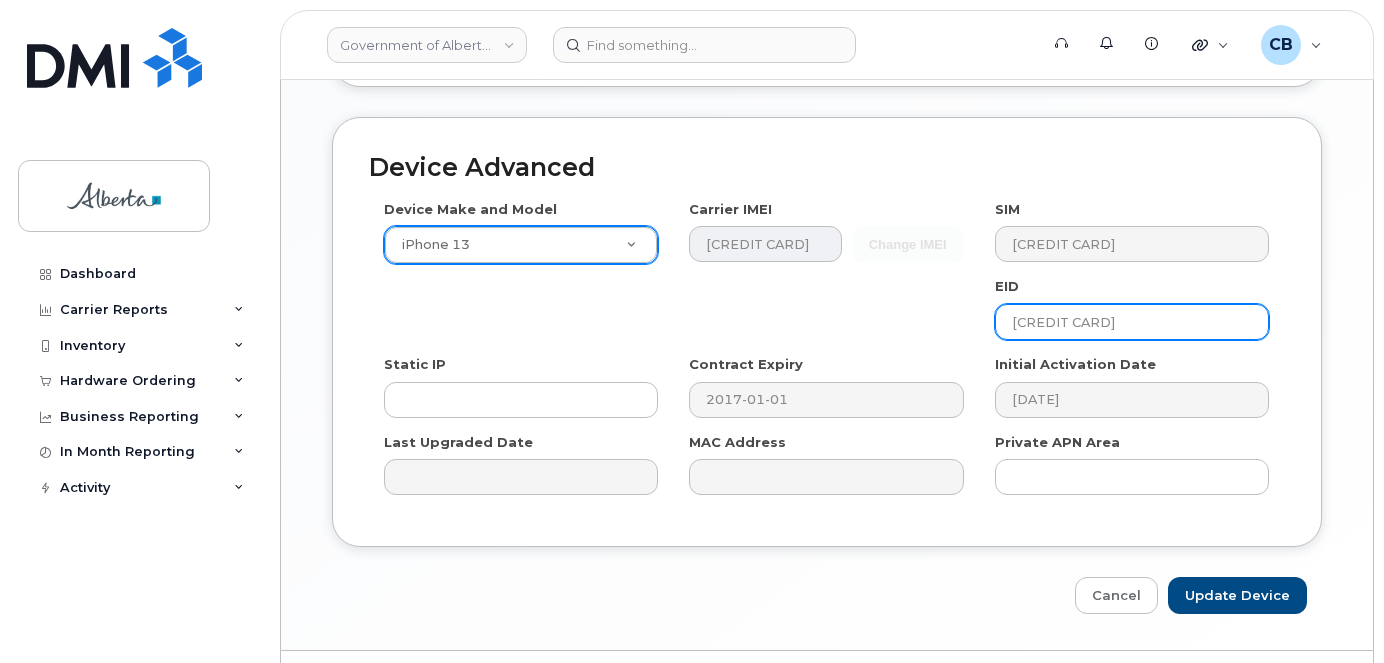 scroll, scrollTop: 0, scrollLeft: 46, axis: horizontal 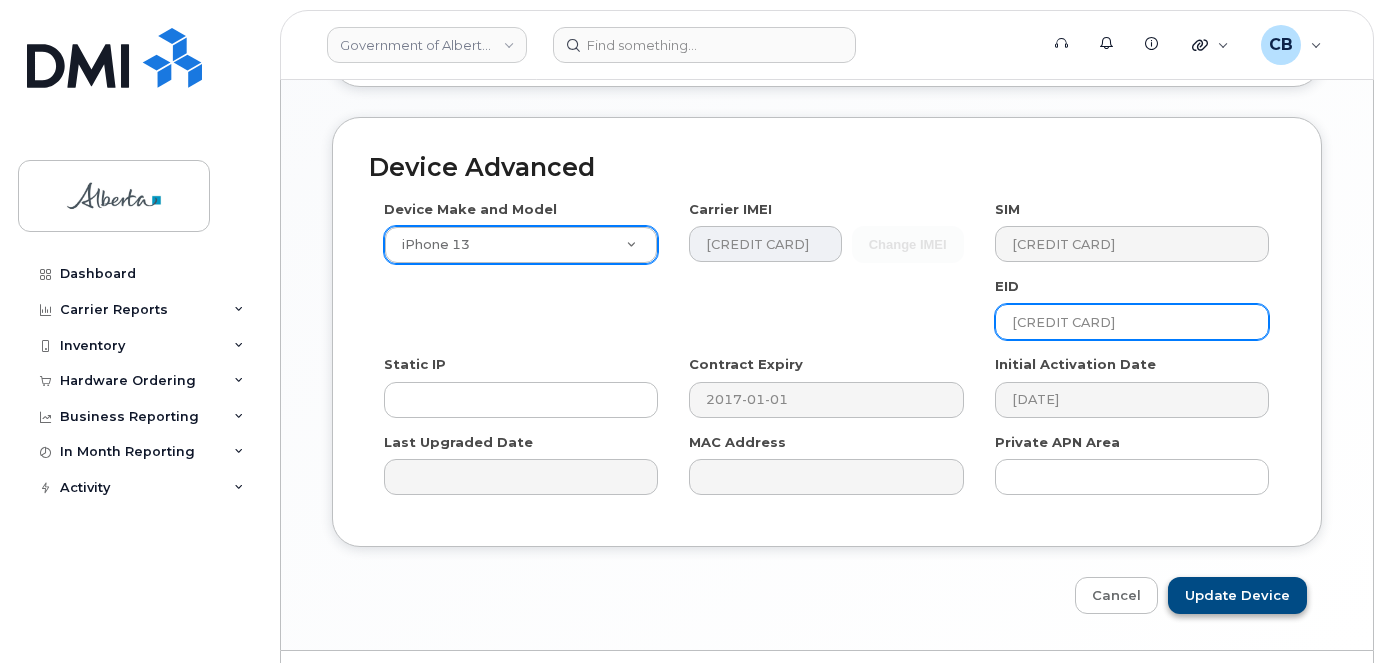 type on "89049032007008882600125567451687" 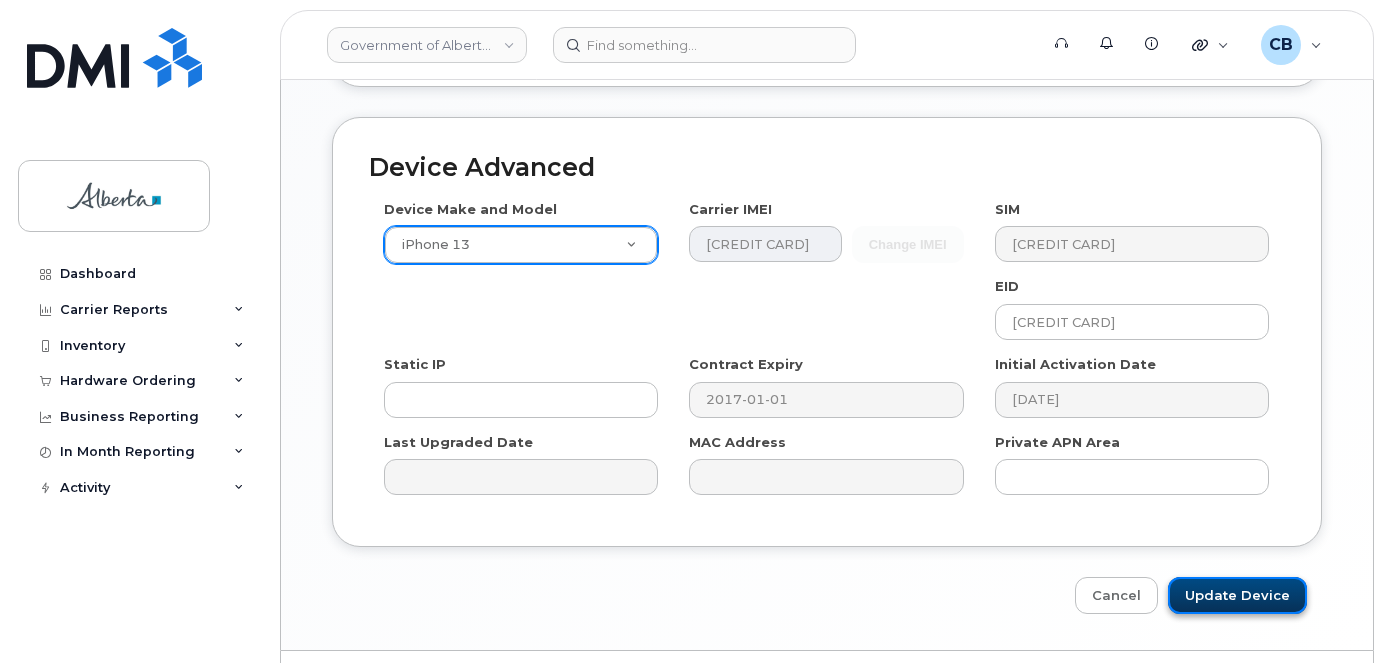 click on "Update Device" at bounding box center (1237, 595) 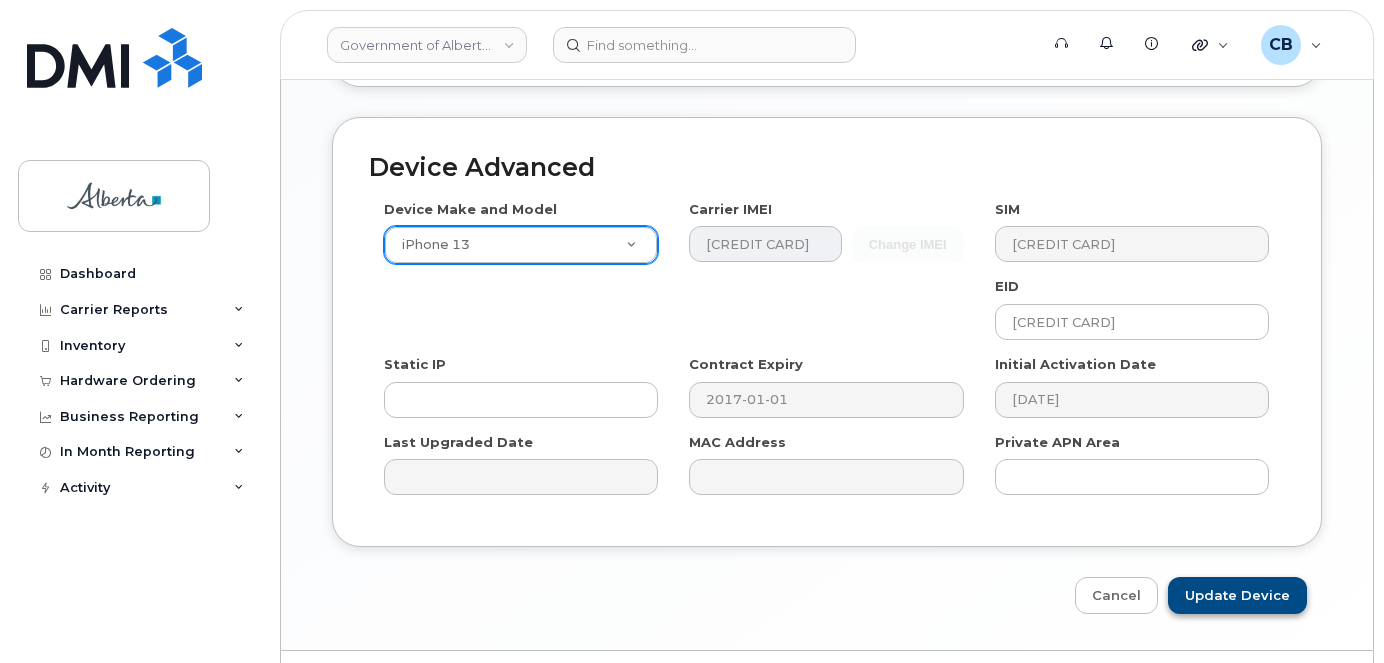 scroll, scrollTop: 0, scrollLeft: 0, axis: both 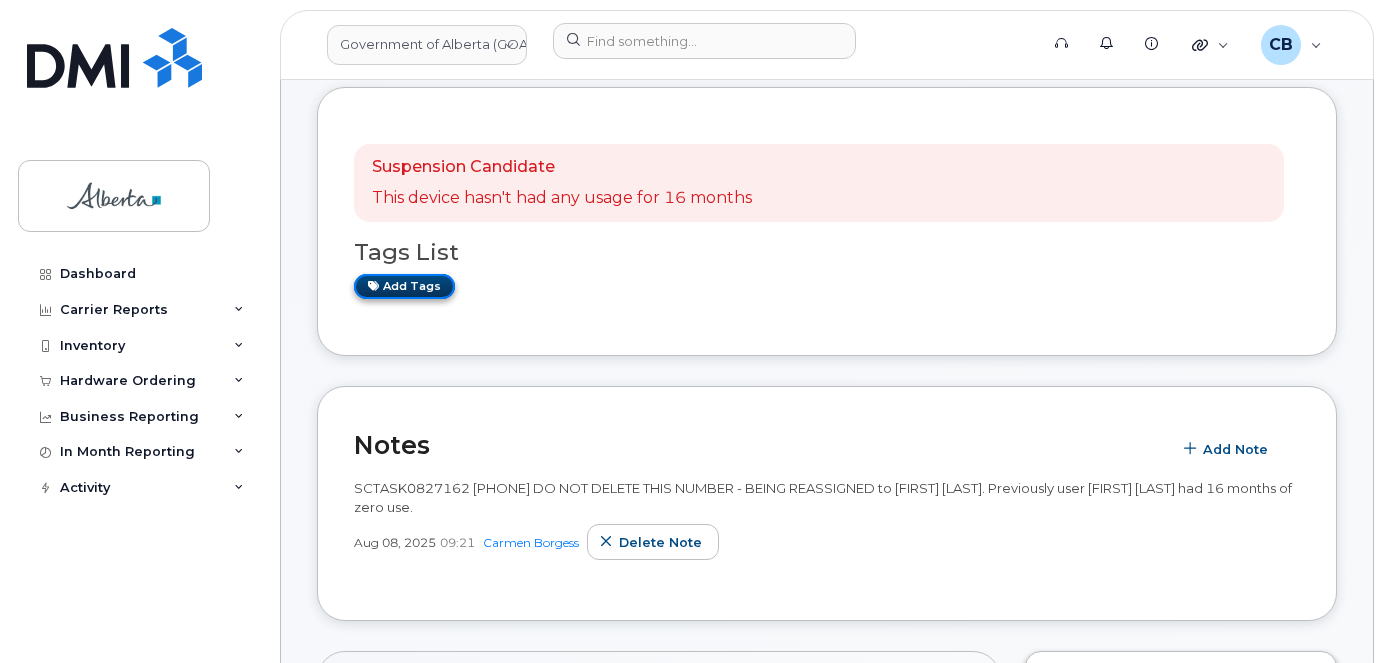 click on "Add tags" at bounding box center [404, 286] 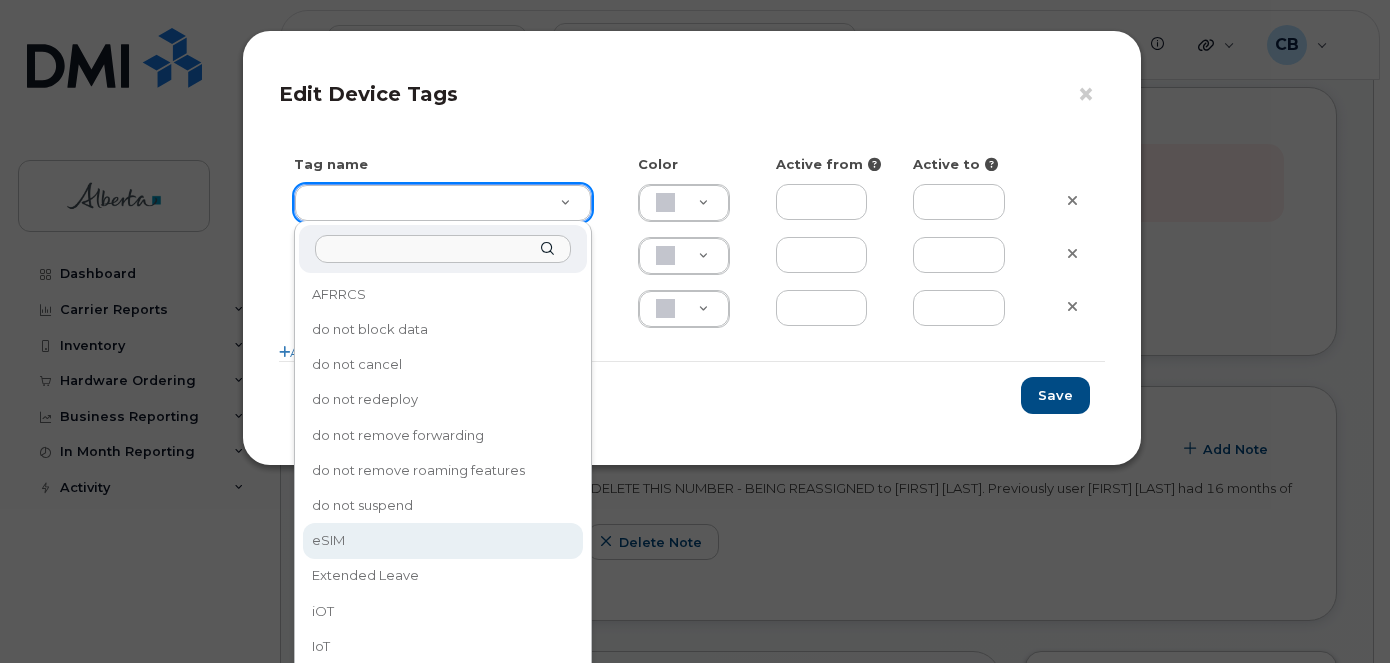 type on "eSIM" 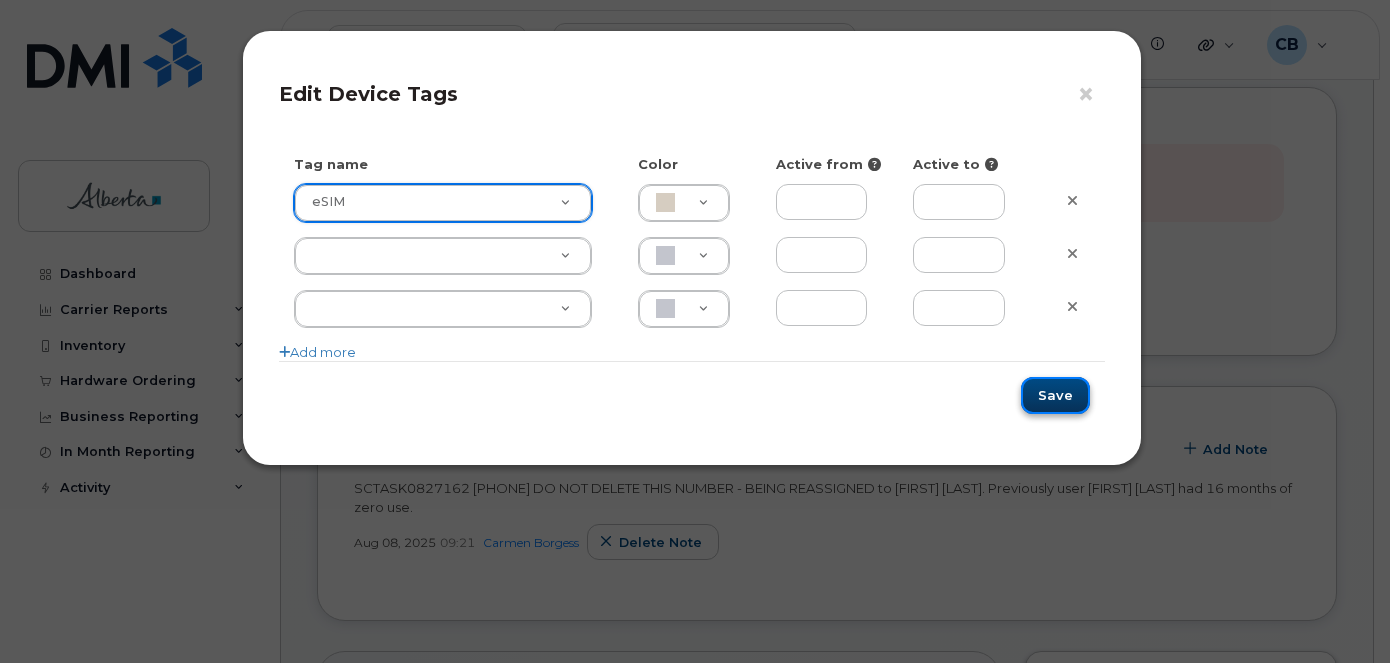 click on "Save" at bounding box center (1055, 395) 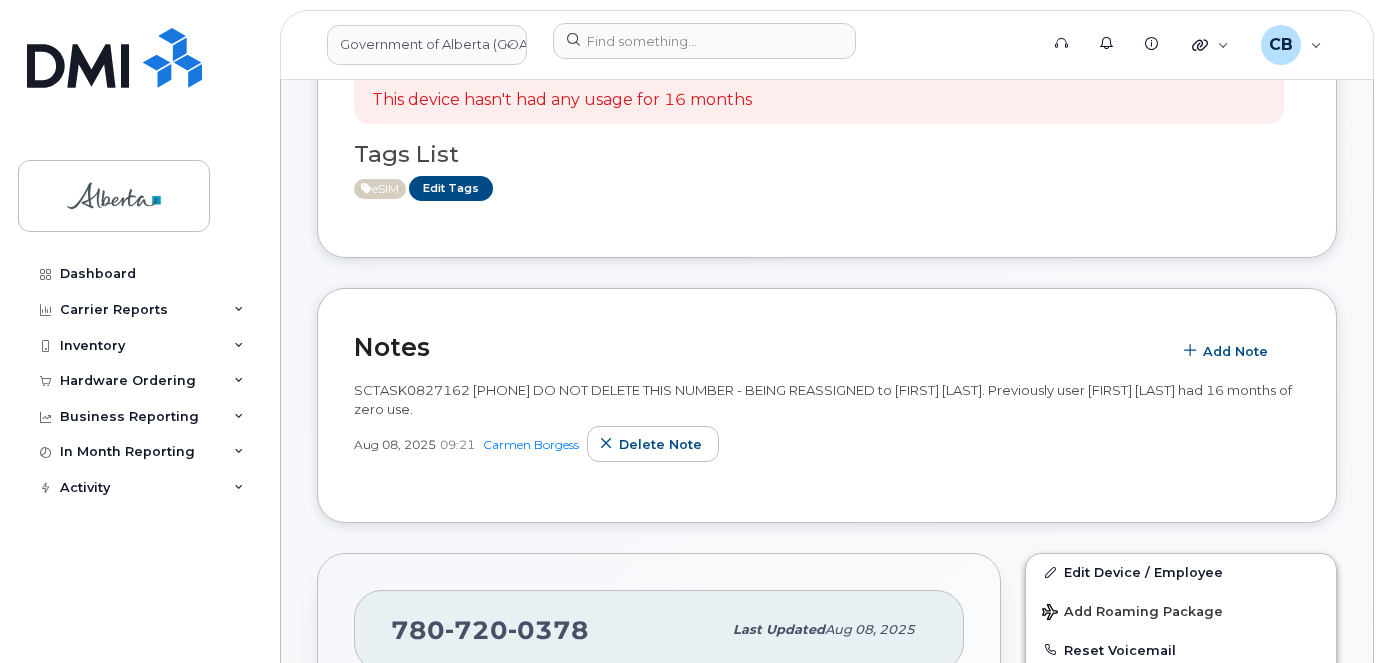 scroll, scrollTop: 200, scrollLeft: 0, axis: vertical 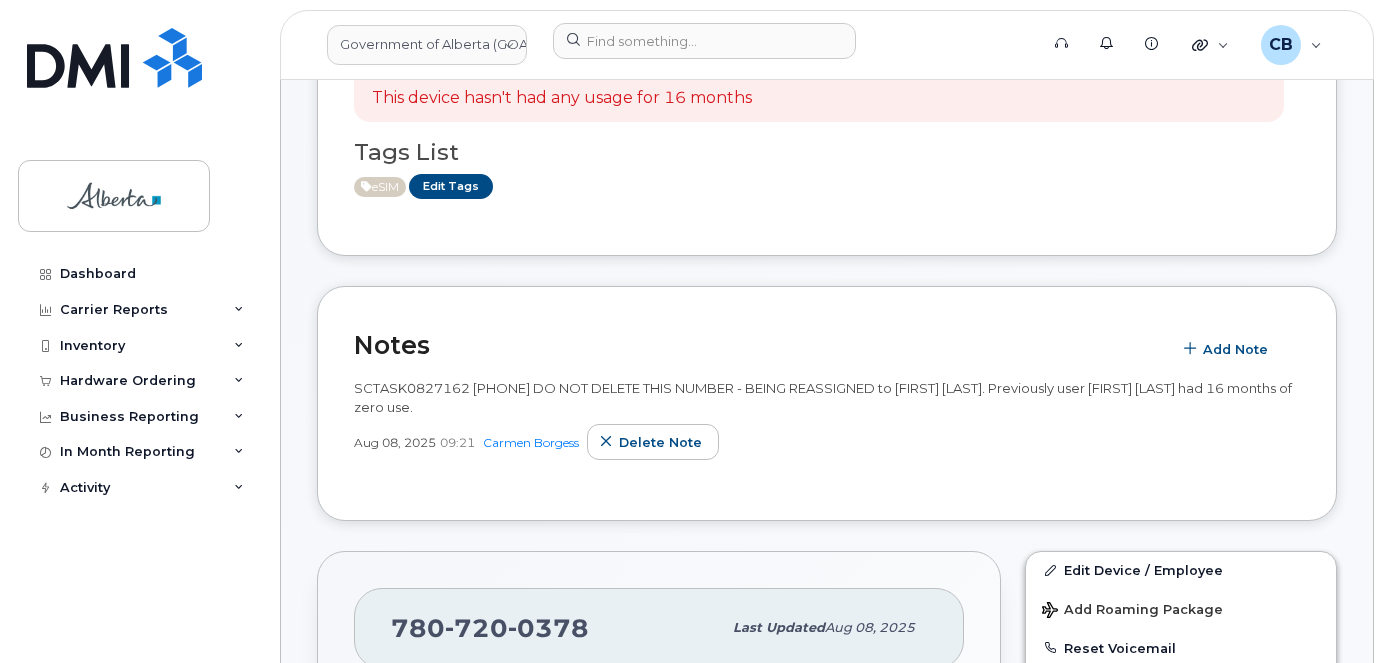 click on "SCTASK0827162 7807200378 DO NOT DELETE THIS NUMBER - BEING REASSIGNED to Becca Day. Previously user Colleen Mcinerney had 16 months of zero use." at bounding box center [823, 397] 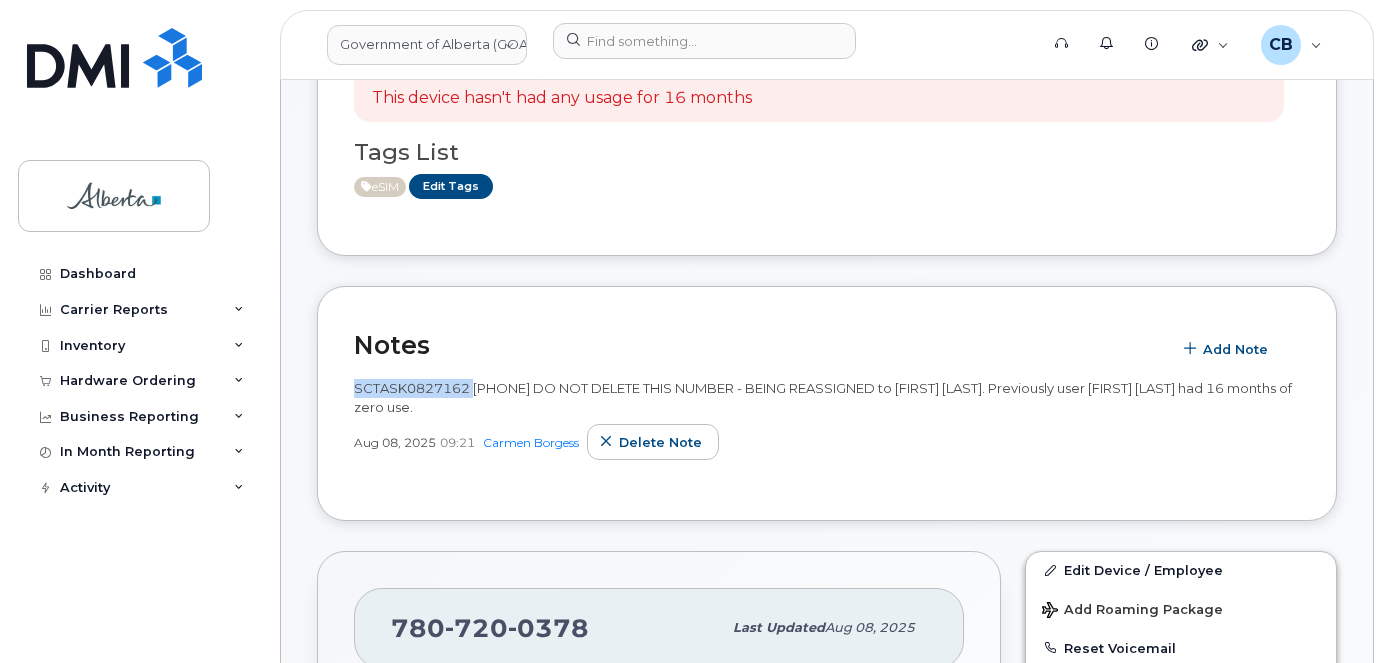 click on "SCTASK0827162 7807200378 DO NOT DELETE THIS NUMBER - BEING REASSIGNED to Becca Day. Previously user Colleen Mcinerney had 16 months of zero use." at bounding box center (823, 397) 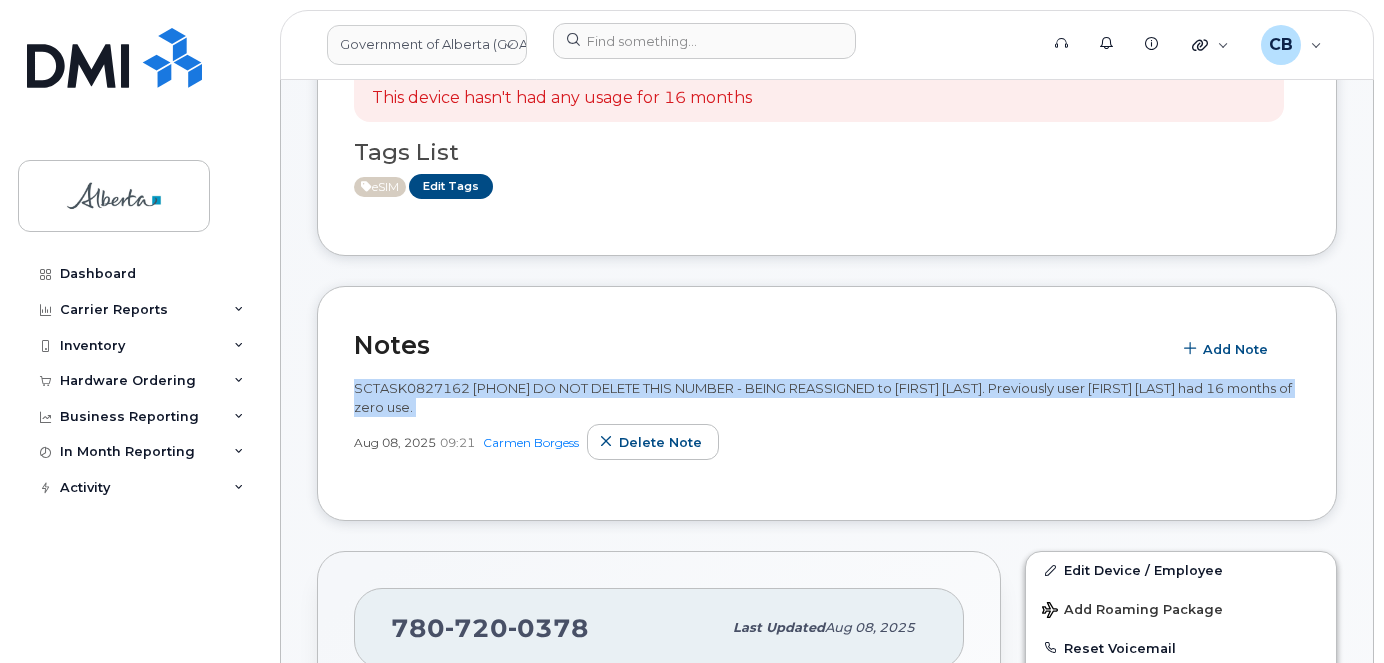 click on "SCTASK0827162 7807200378 DO NOT DELETE THIS NUMBER - BEING REASSIGNED to Becca Day. Previously user Colleen Mcinerney had 16 months of zero use." at bounding box center [823, 397] 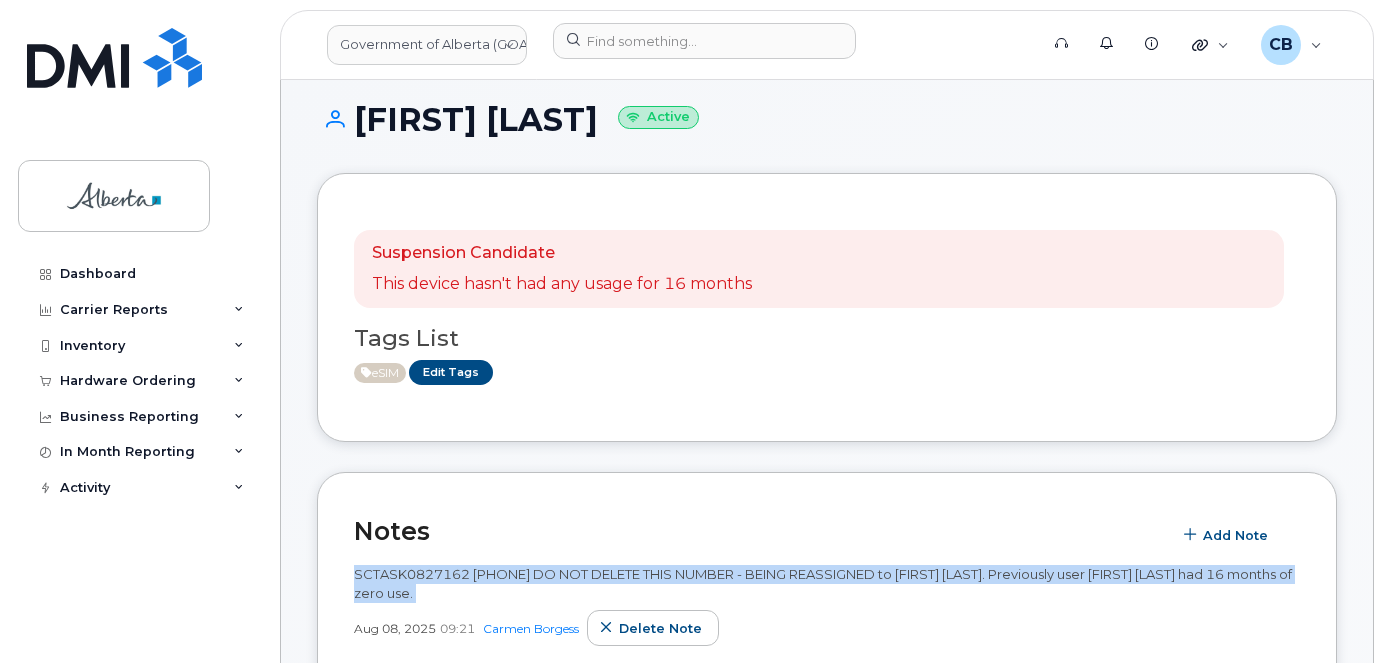 scroll, scrollTop: 0, scrollLeft: 0, axis: both 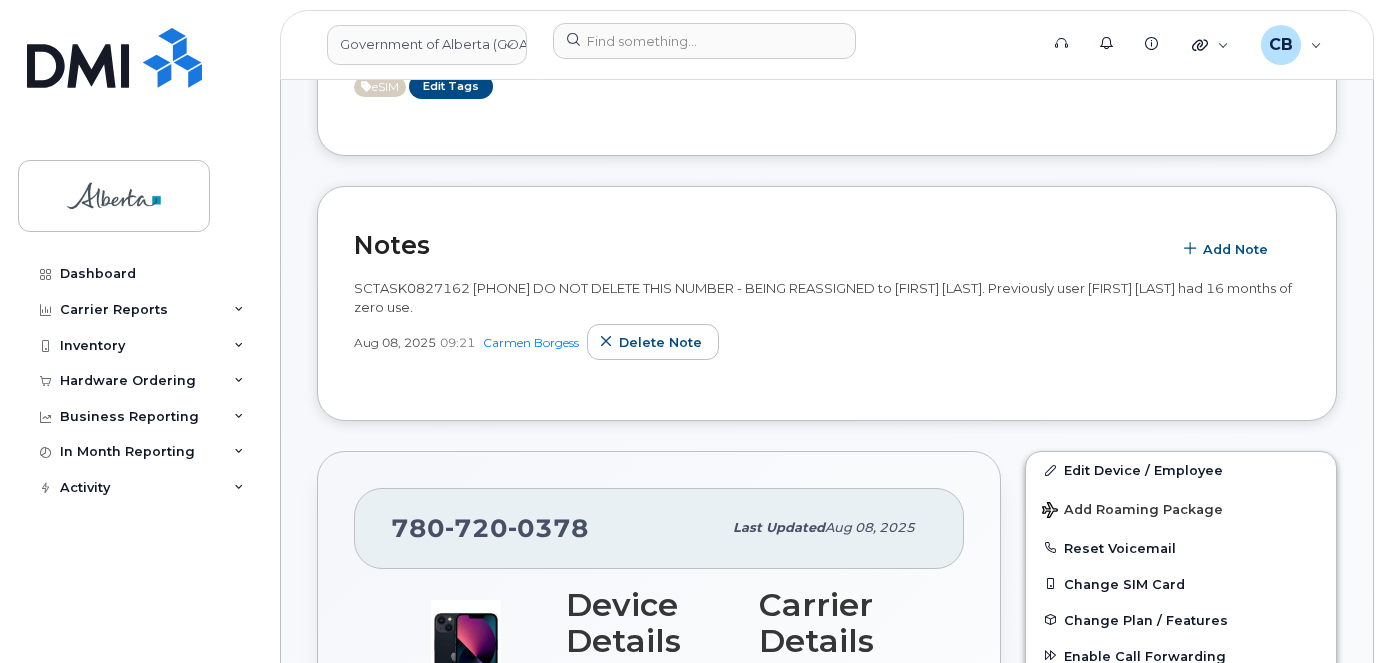 click on "Aug 08, 2025 09:21 Carmen Borgess Delete note" at bounding box center [827, 342] 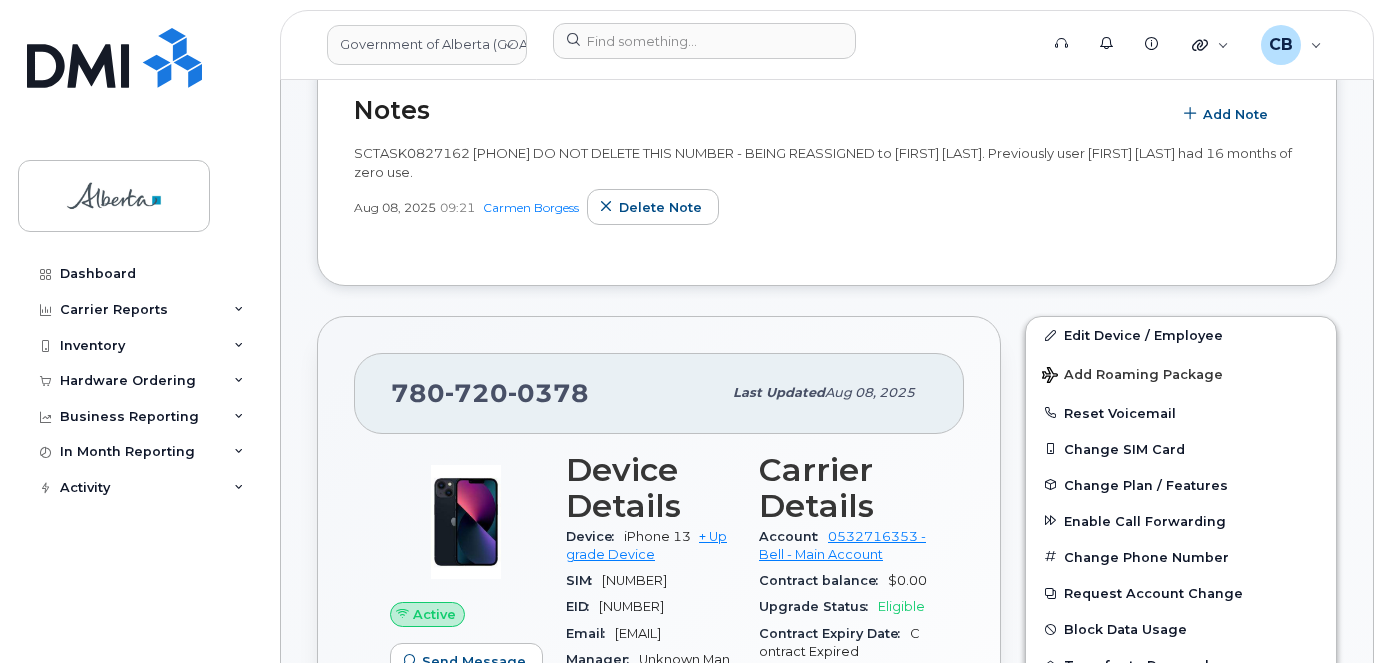 scroll, scrollTop: 500, scrollLeft: 0, axis: vertical 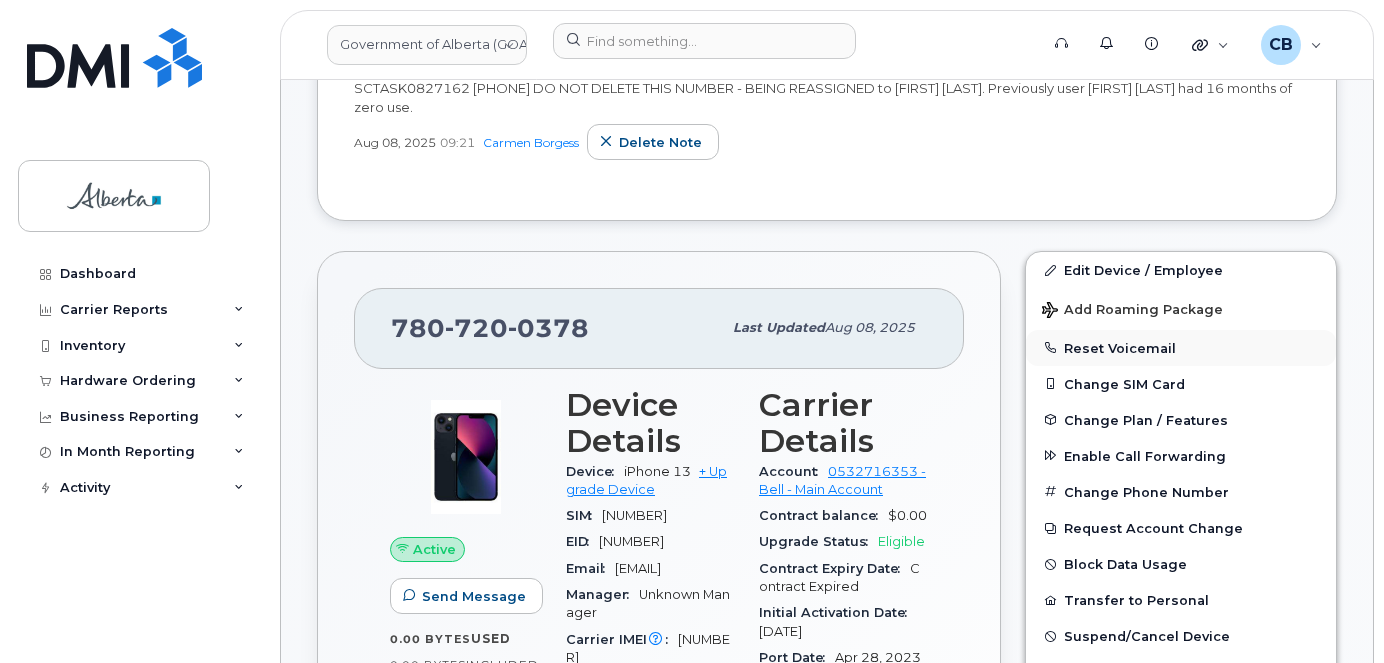 click on "Reset Voicemail" at bounding box center [1181, 348] 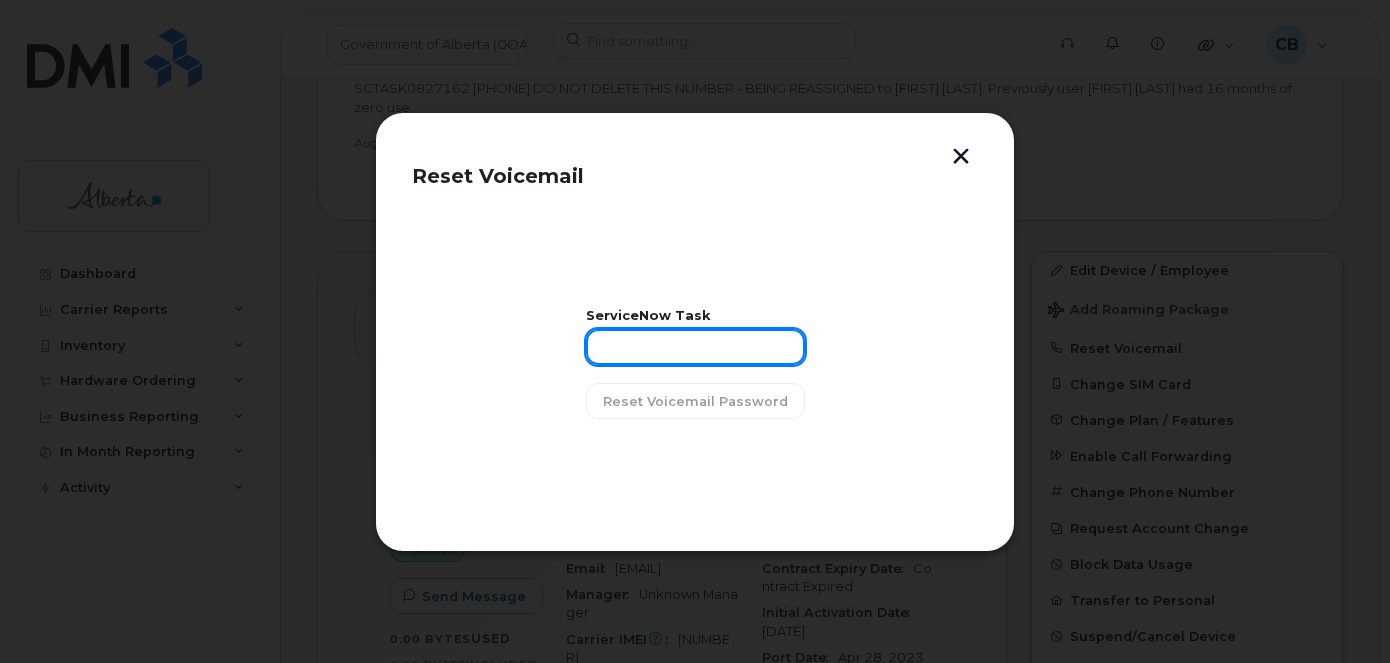click at bounding box center [695, 347] 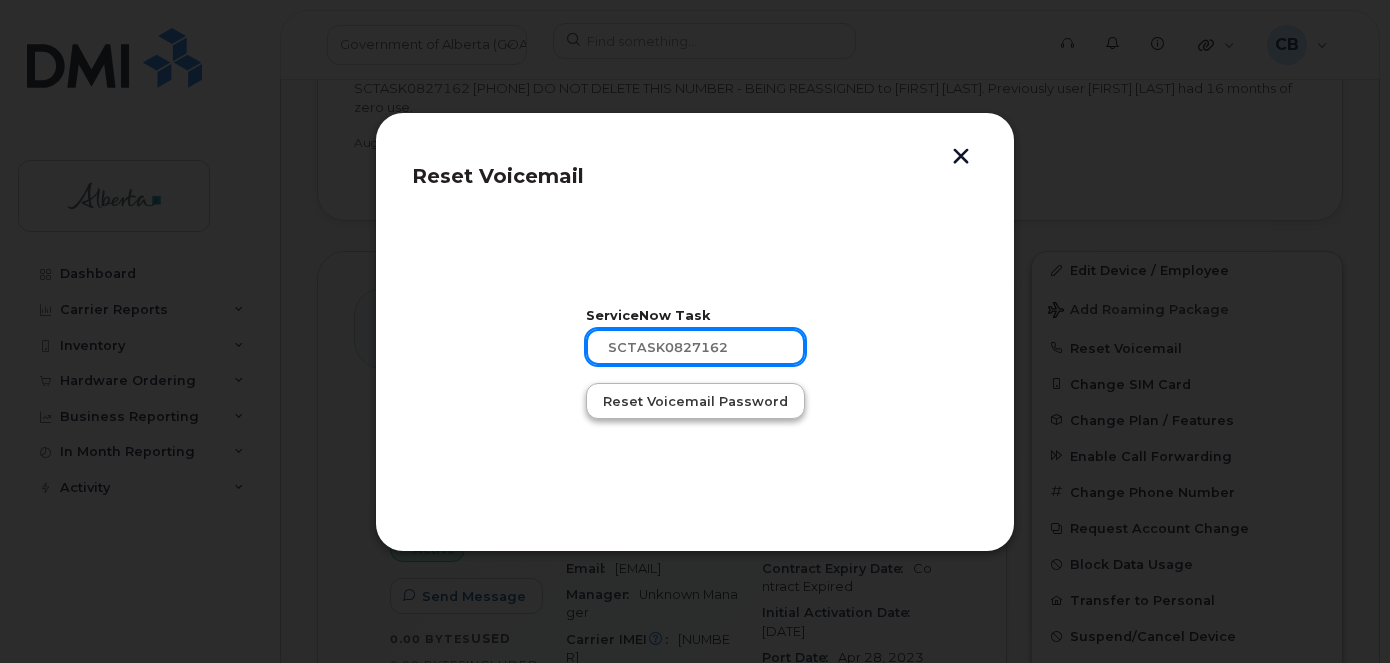 type on "SCTASK0827162" 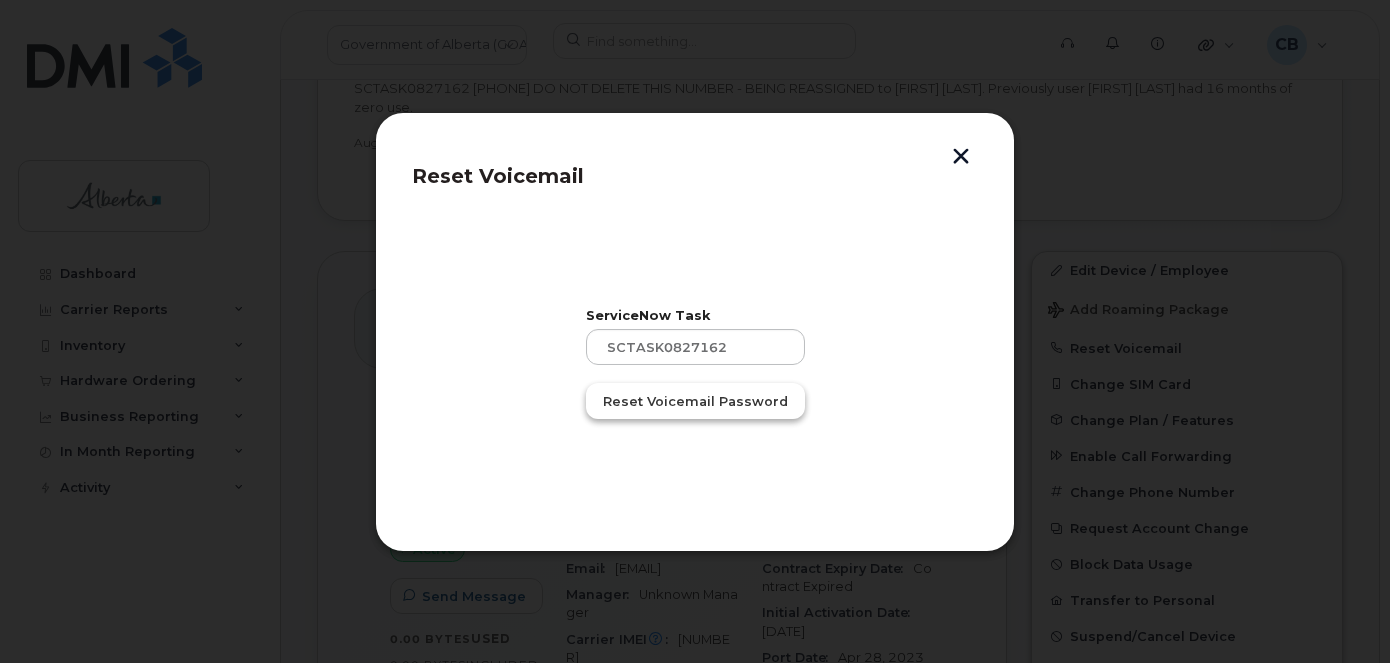 click on "Reset Voicemail Password" at bounding box center (695, 401) 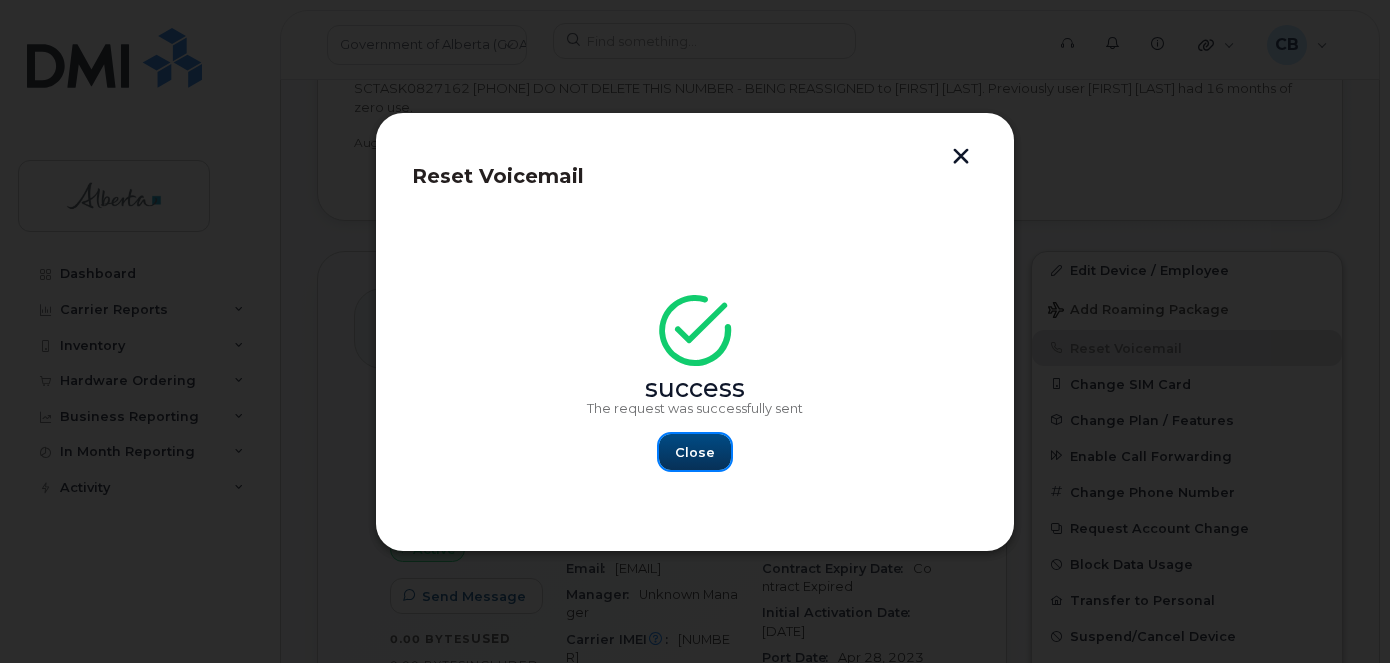 click on "Close" at bounding box center [695, 452] 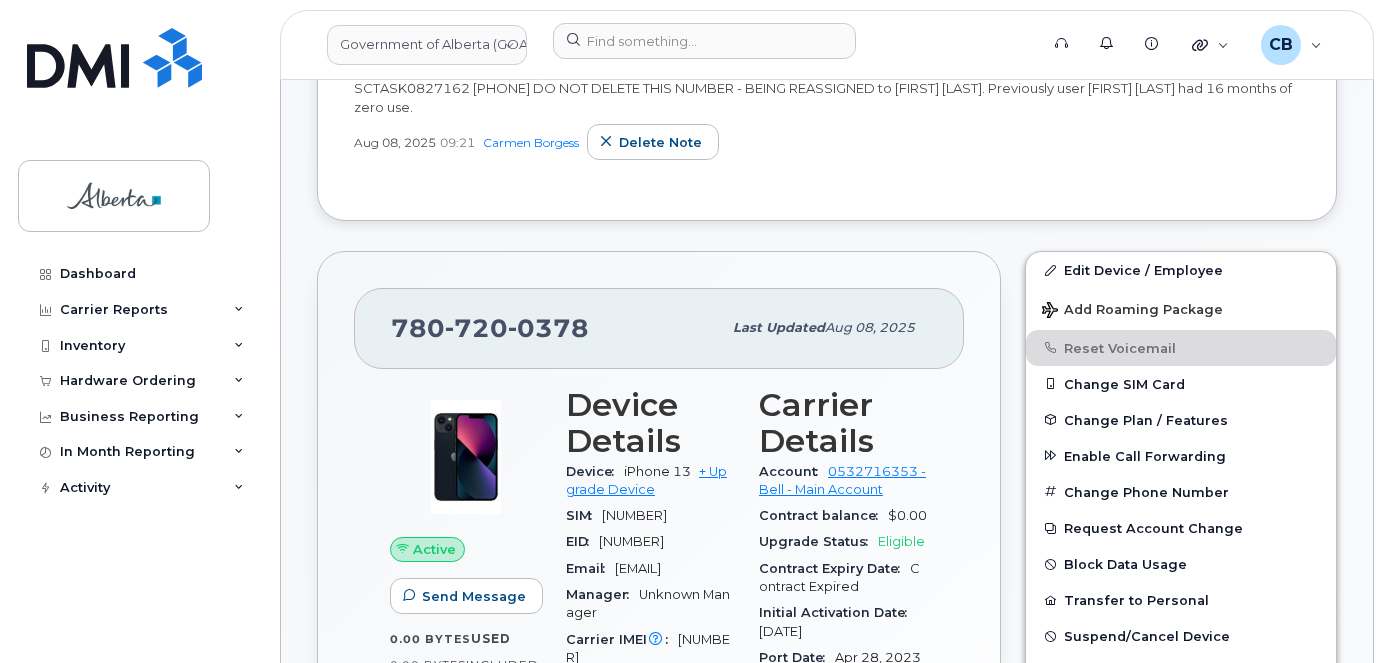 scroll, scrollTop: 400, scrollLeft: 0, axis: vertical 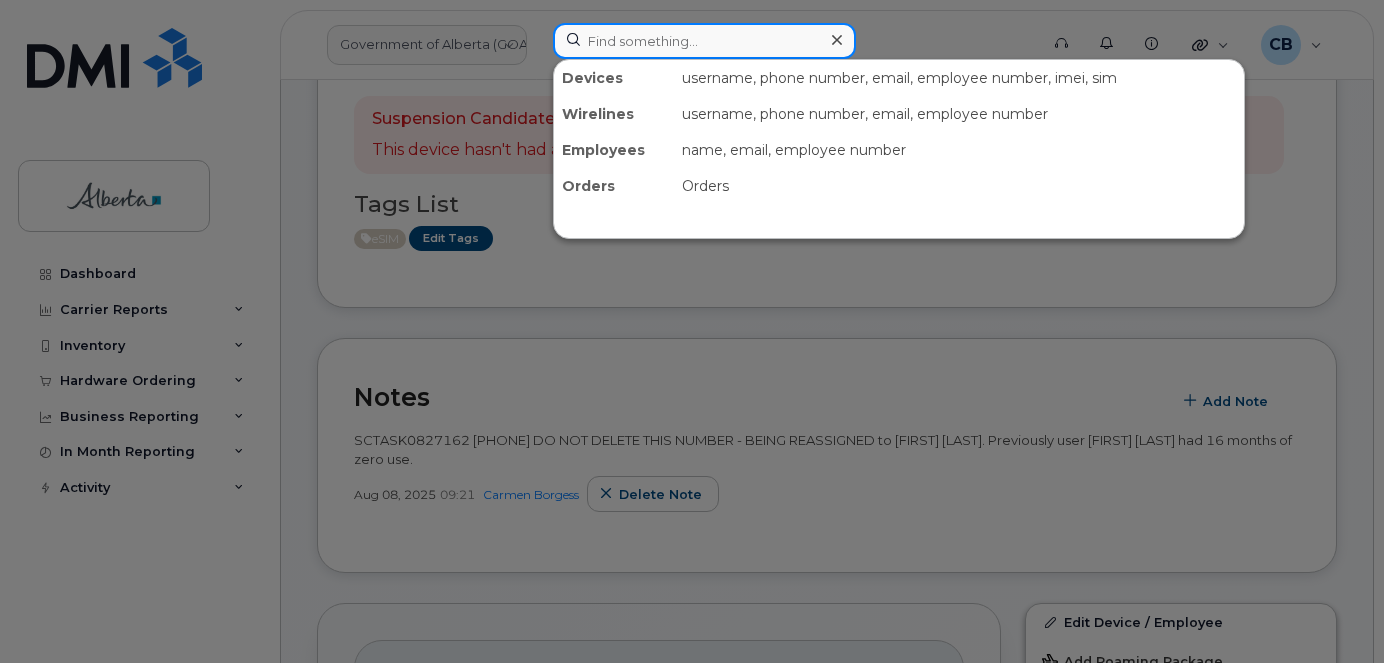 click at bounding box center [704, 41] 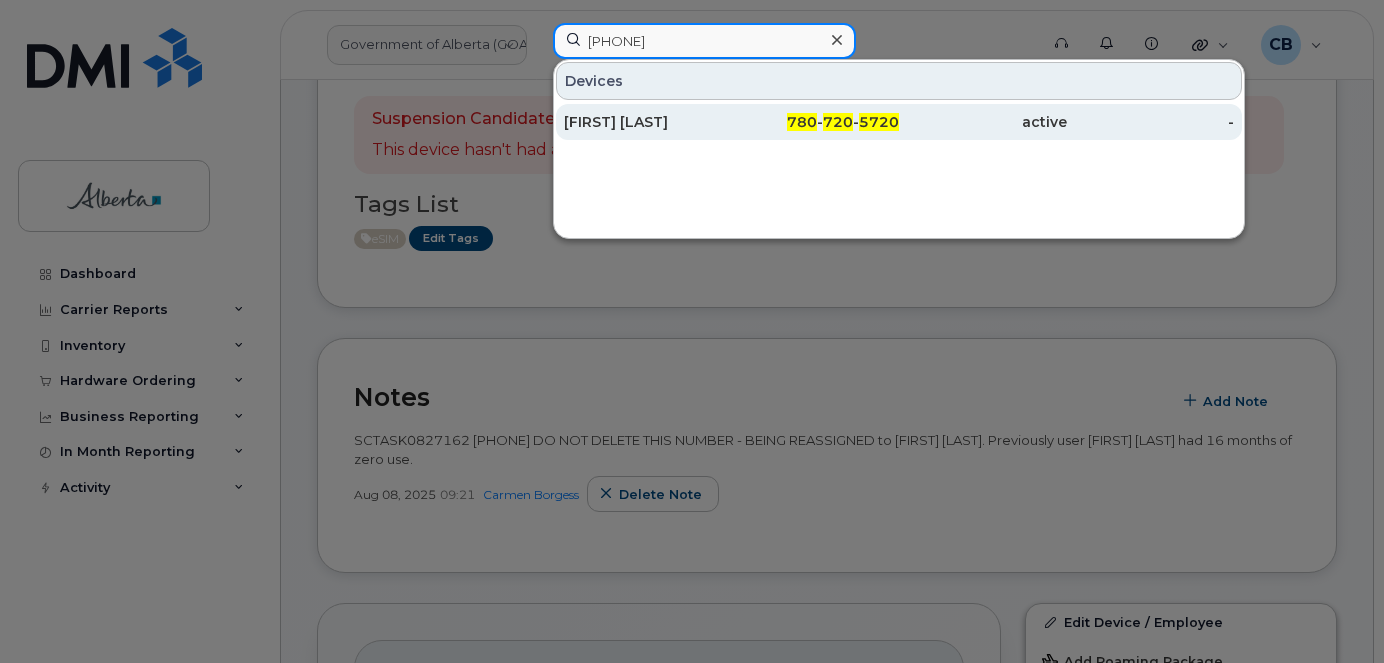 type on "7807205720" 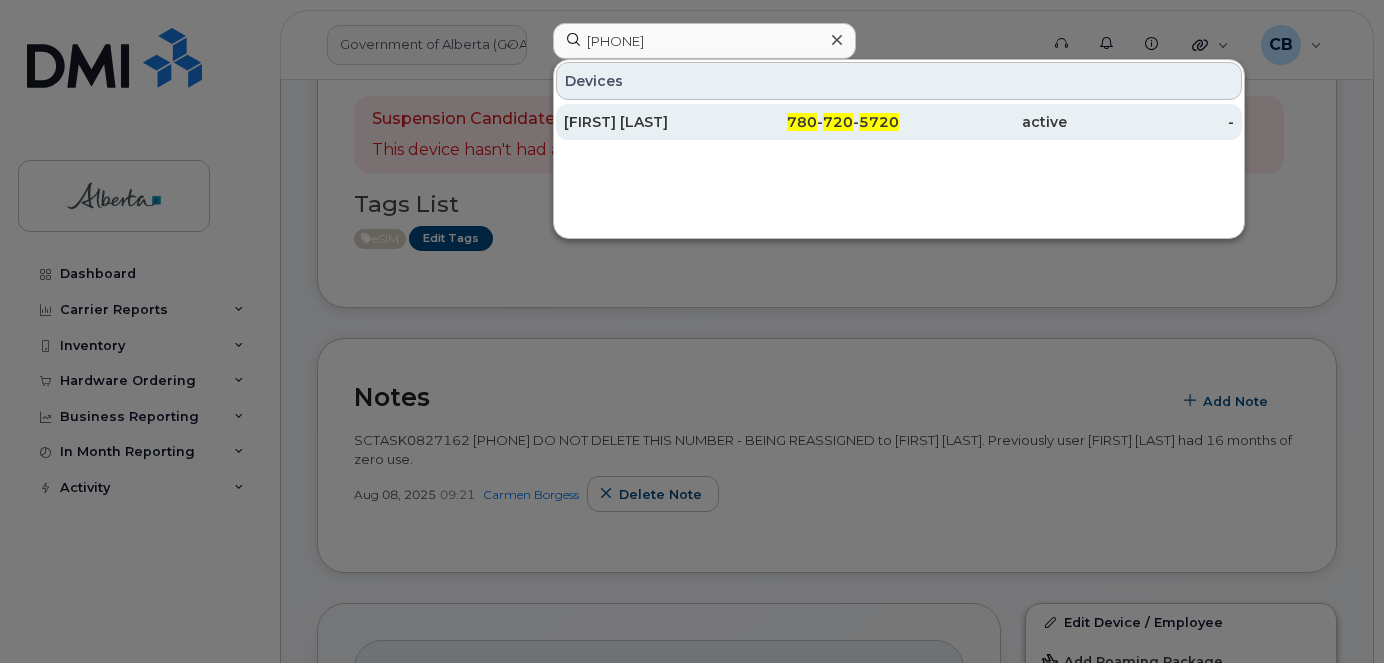 click on "Mike Ameyaw" at bounding box center [648, 122] 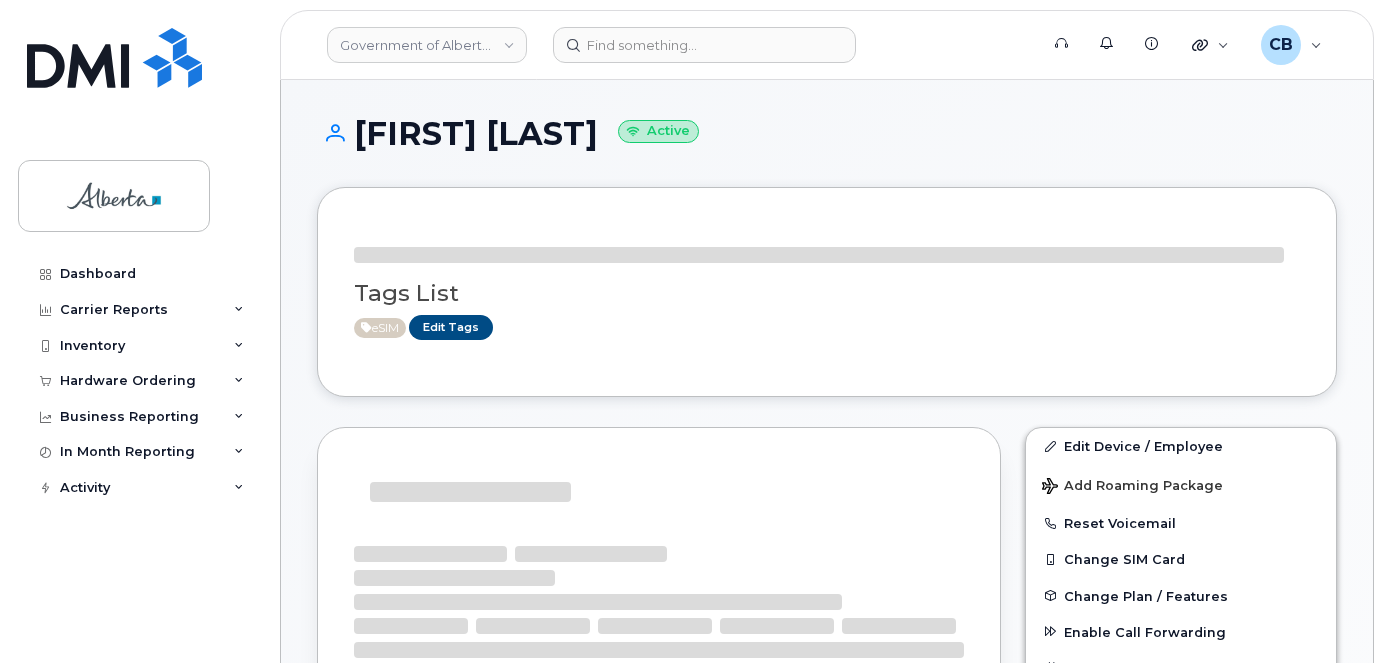 scroll, scrollTop: 0, scrollLeft: 0, axis: both 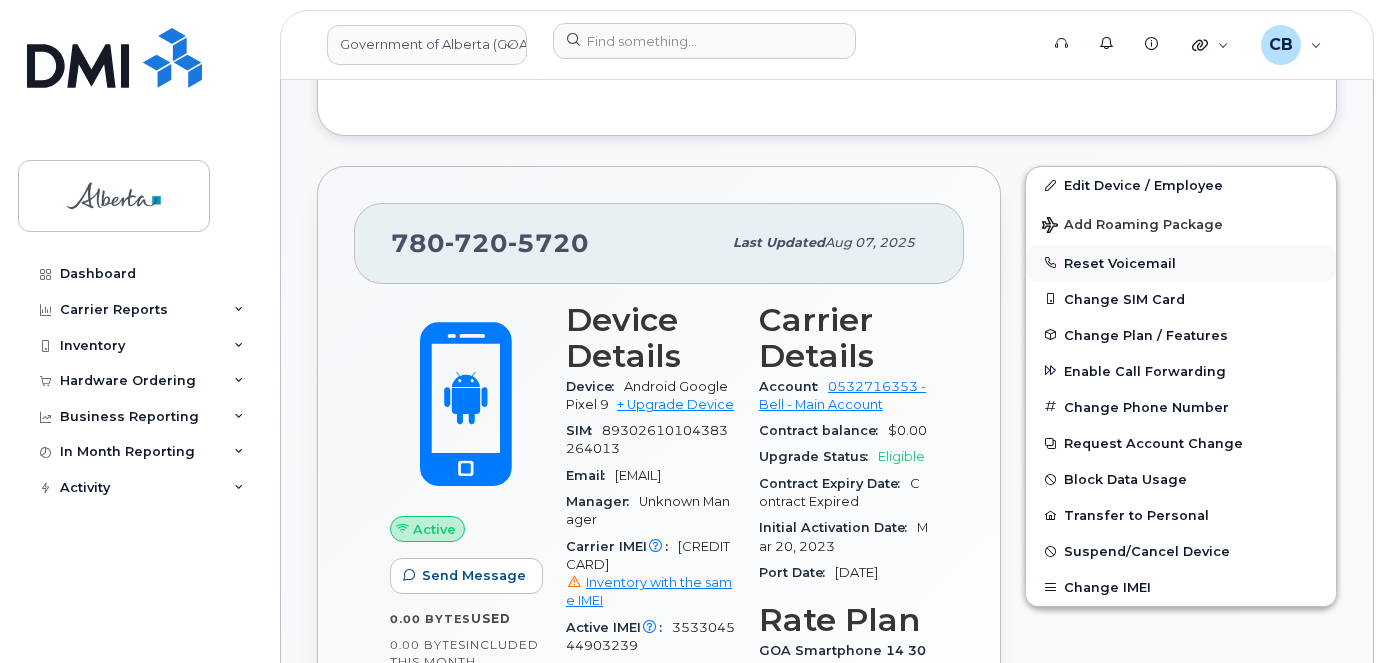 click on "Reset Voicemail" at bounding box center [1181, 263] 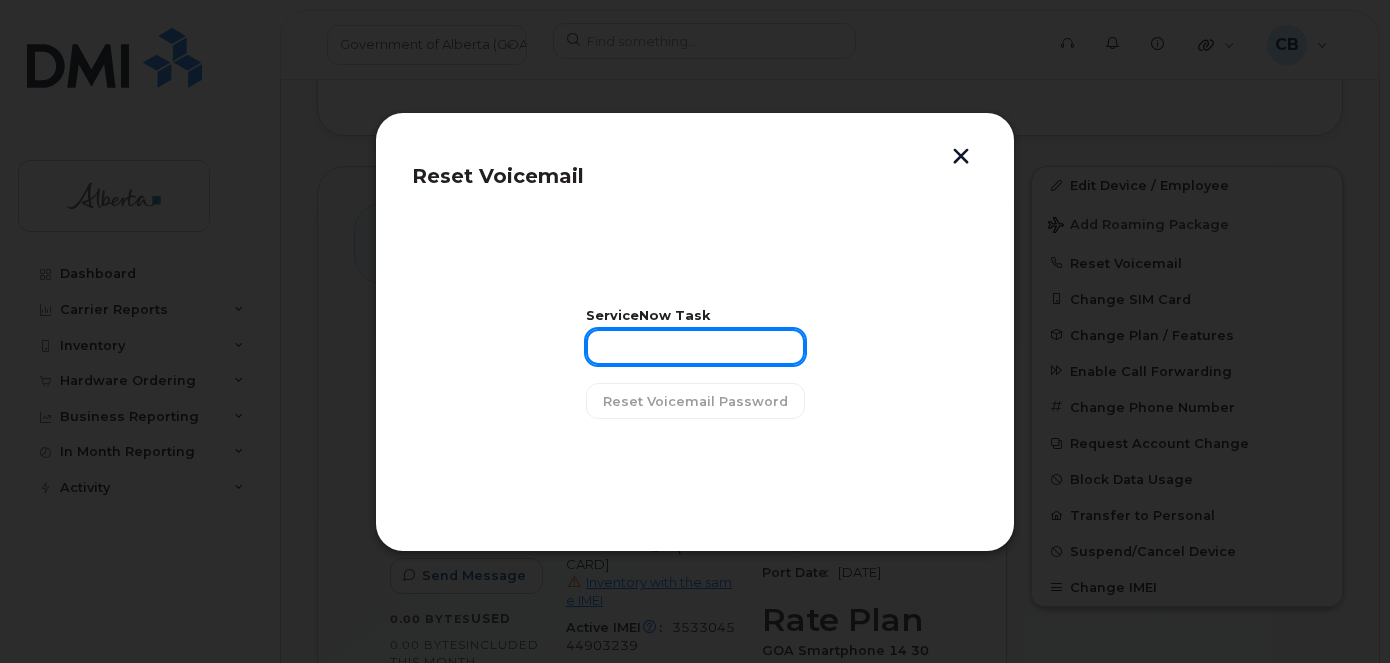 click at bounding box center (695, 347) 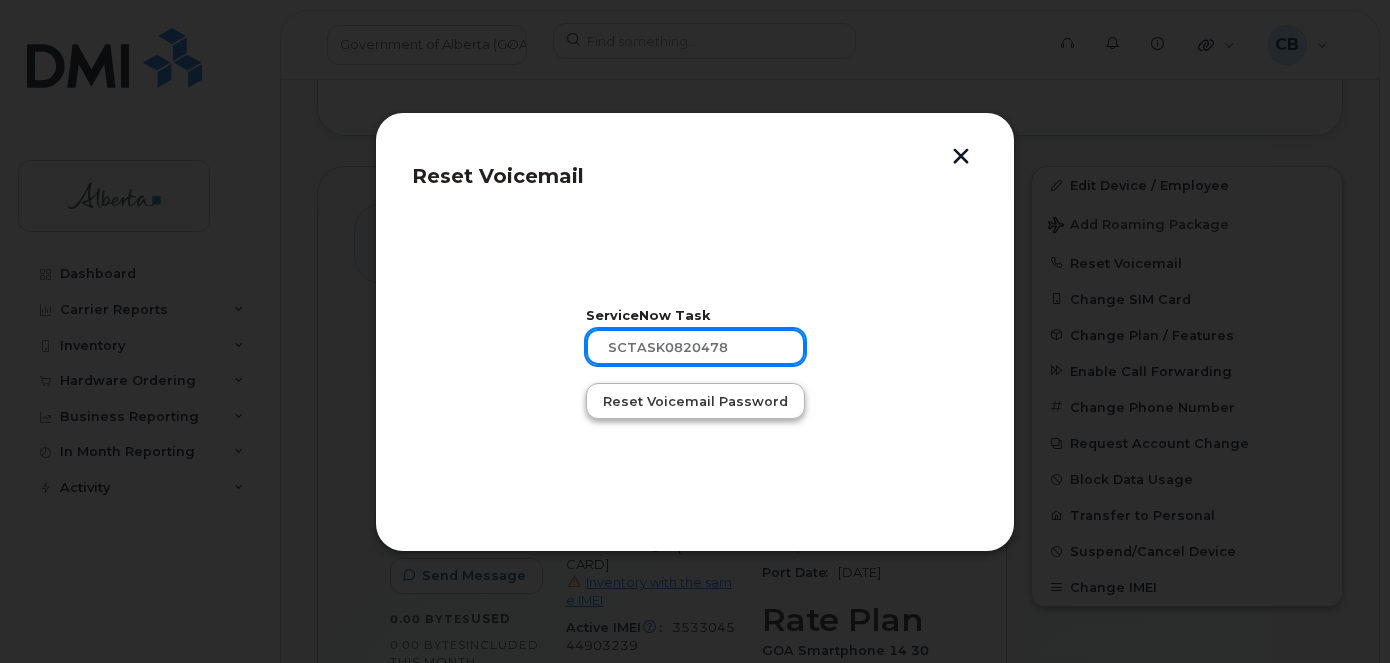 type on "SCTASK0820478" 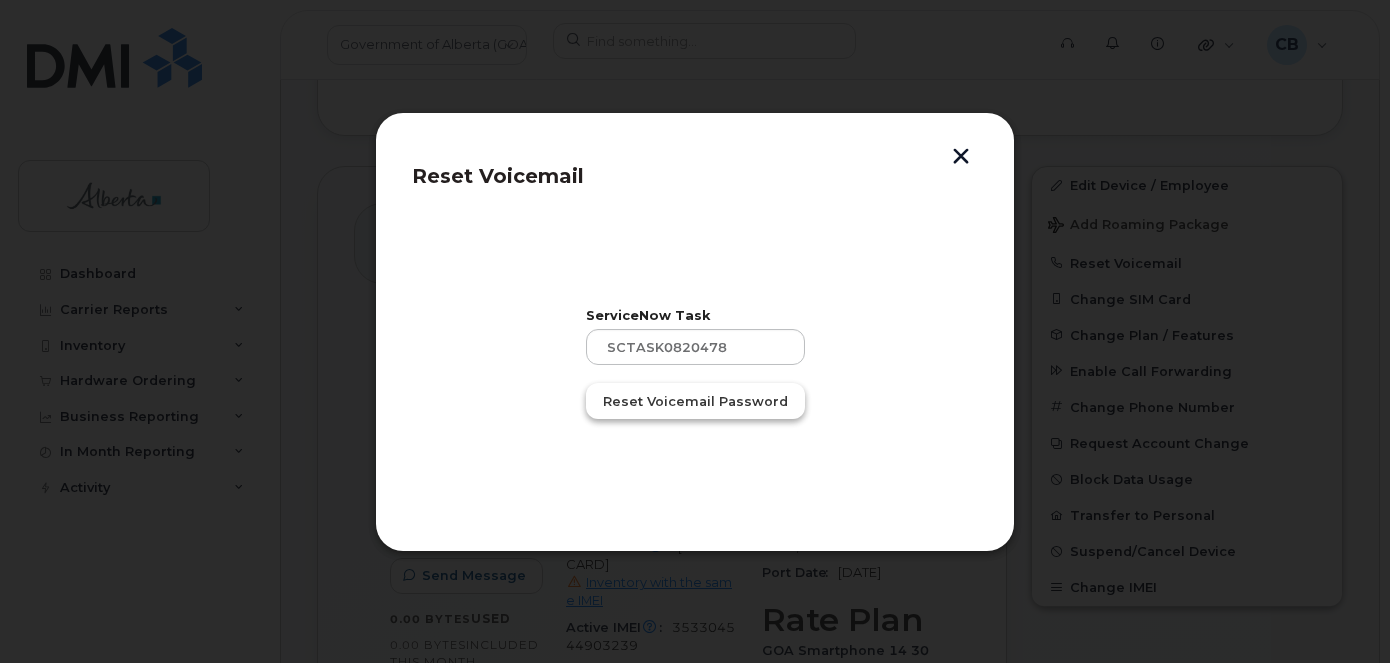 click on "Reset Voicemail Password" at bounding box center [695, 401] 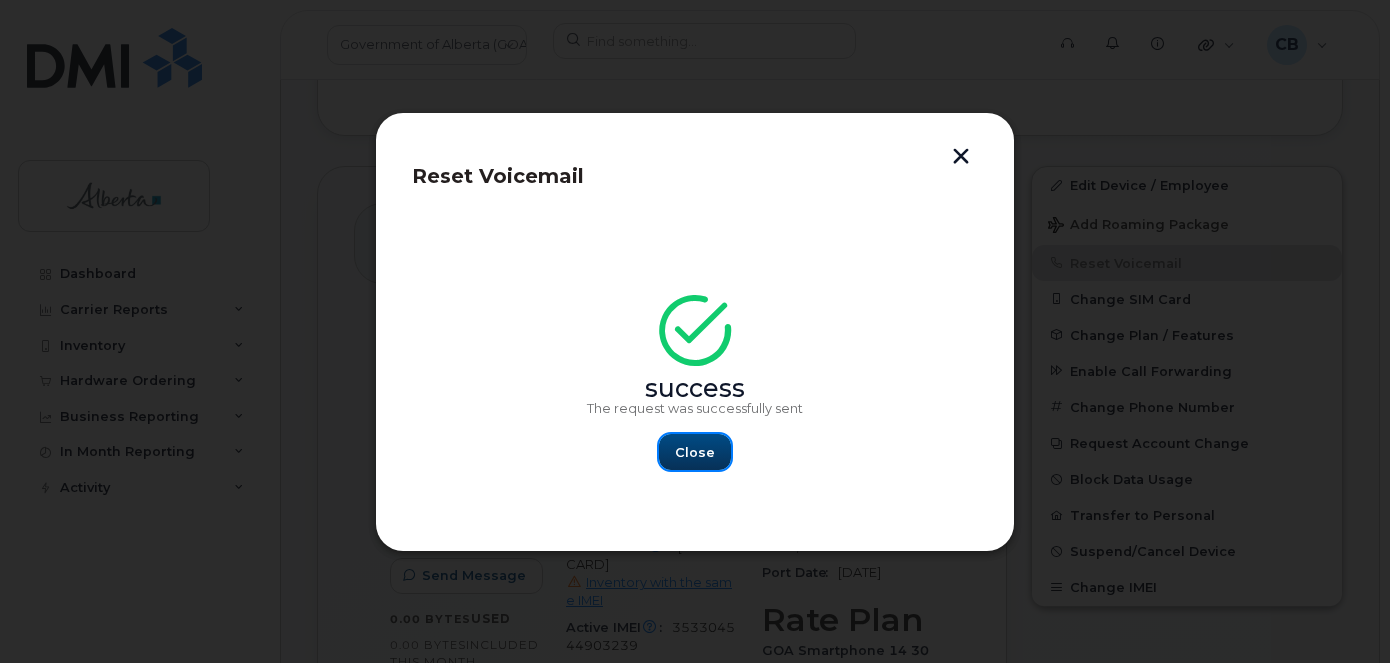 click on "Close" at bounding box center [695, 452] 